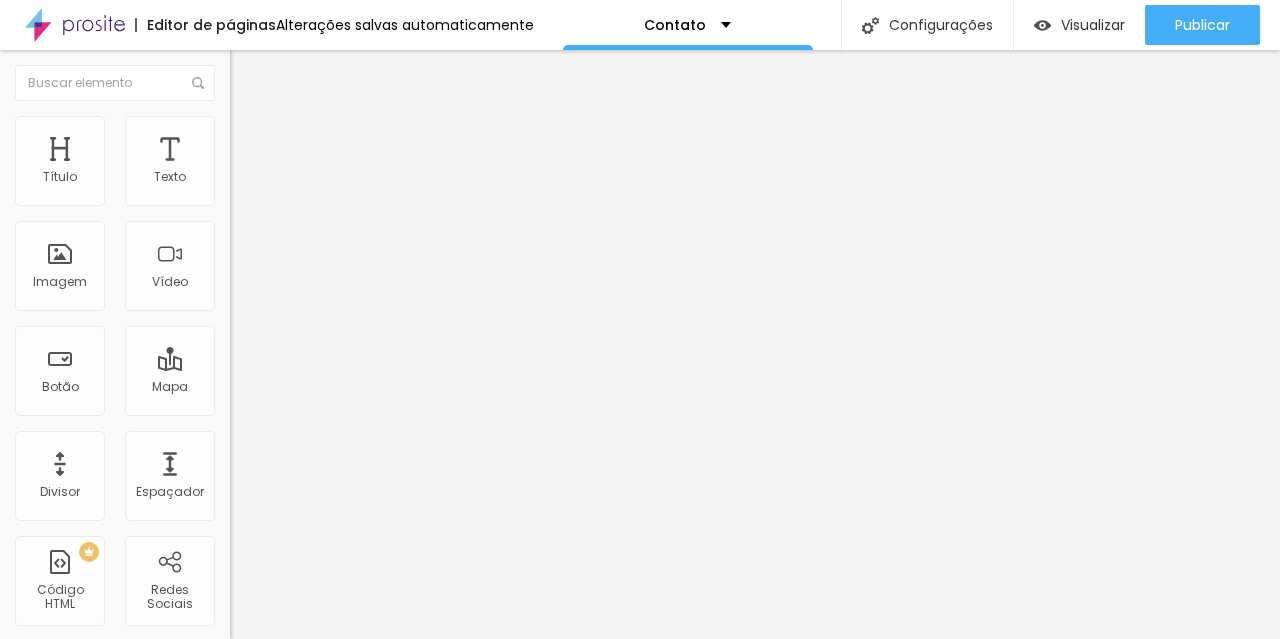 scroll, scrollTop: 0, scrollLeft: 0, axis: both 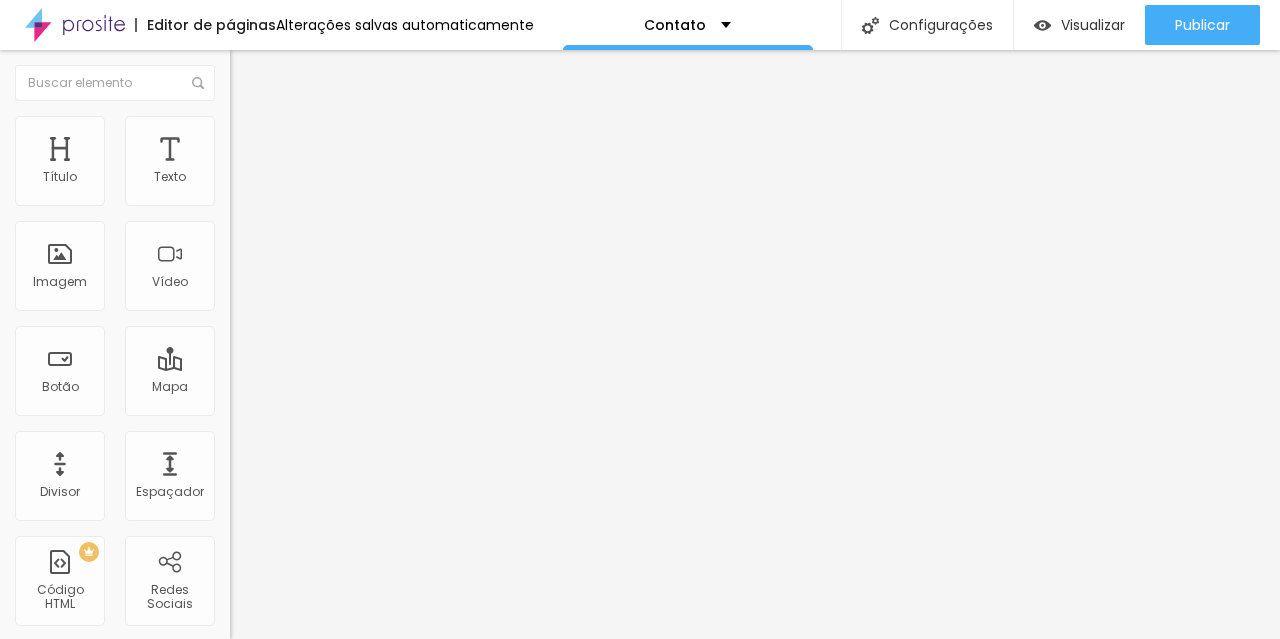 click on "Avançado" at bounding box center (281, 149) 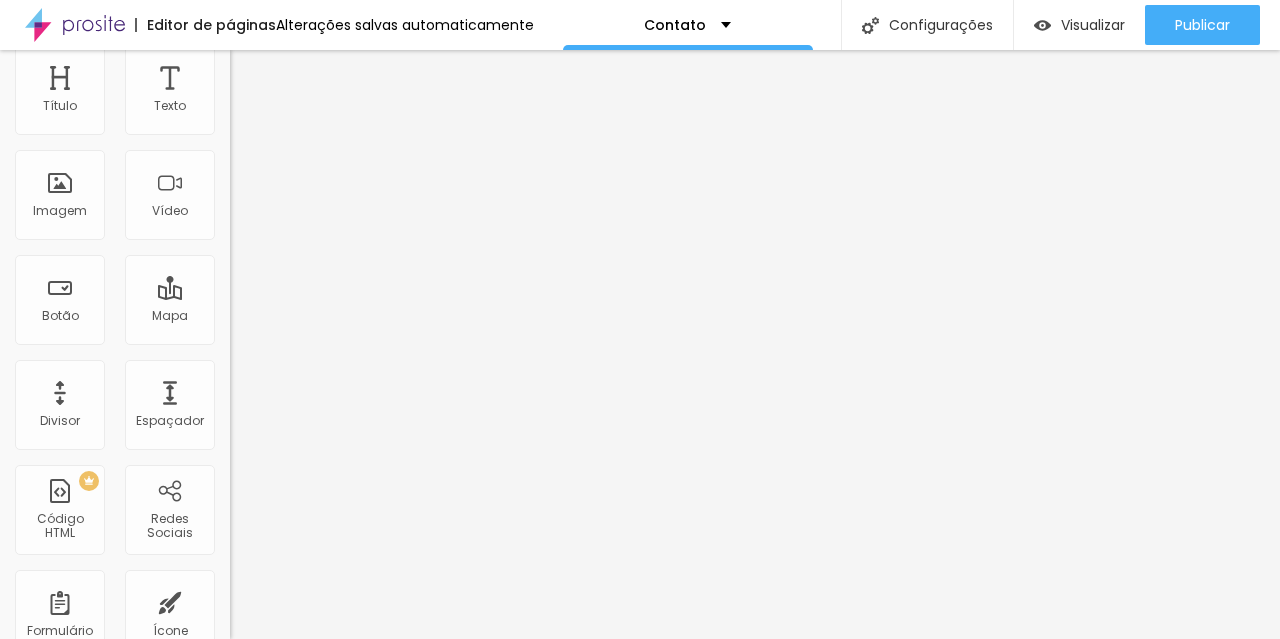 scroll, scrollTop: 0, scrollLeft: 0, axis: both 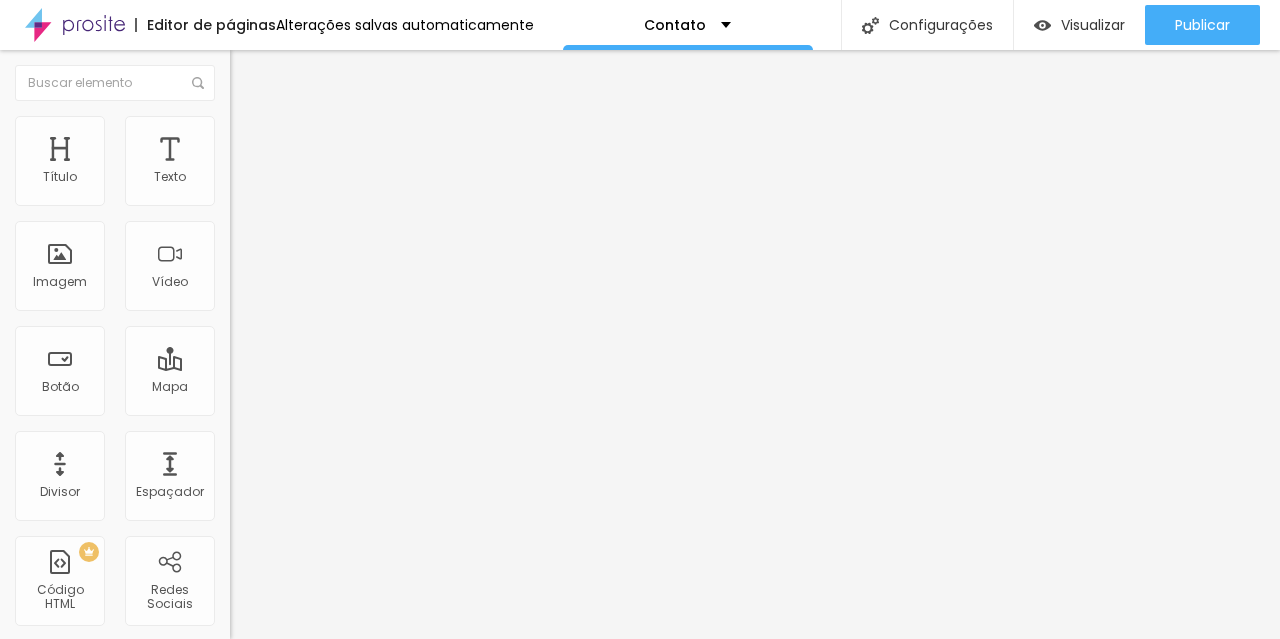 click on "Conteúdo" at bounding box center [279, 109] 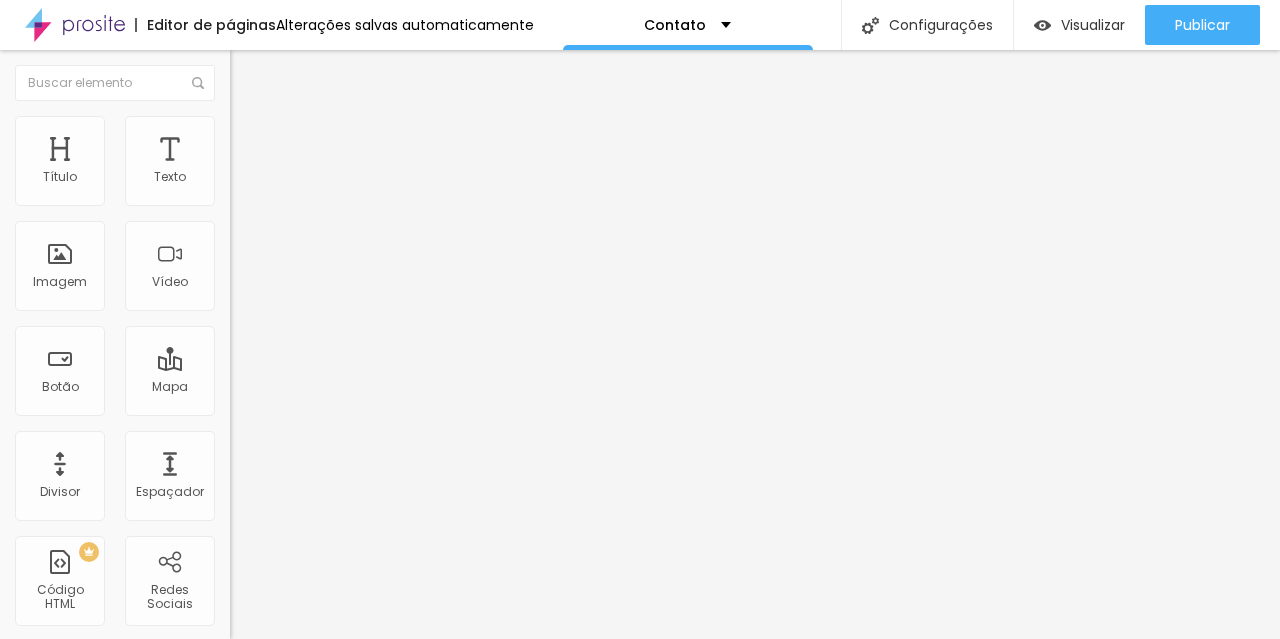 click on "Alboom Brasil" at bounding box center (350, 178) 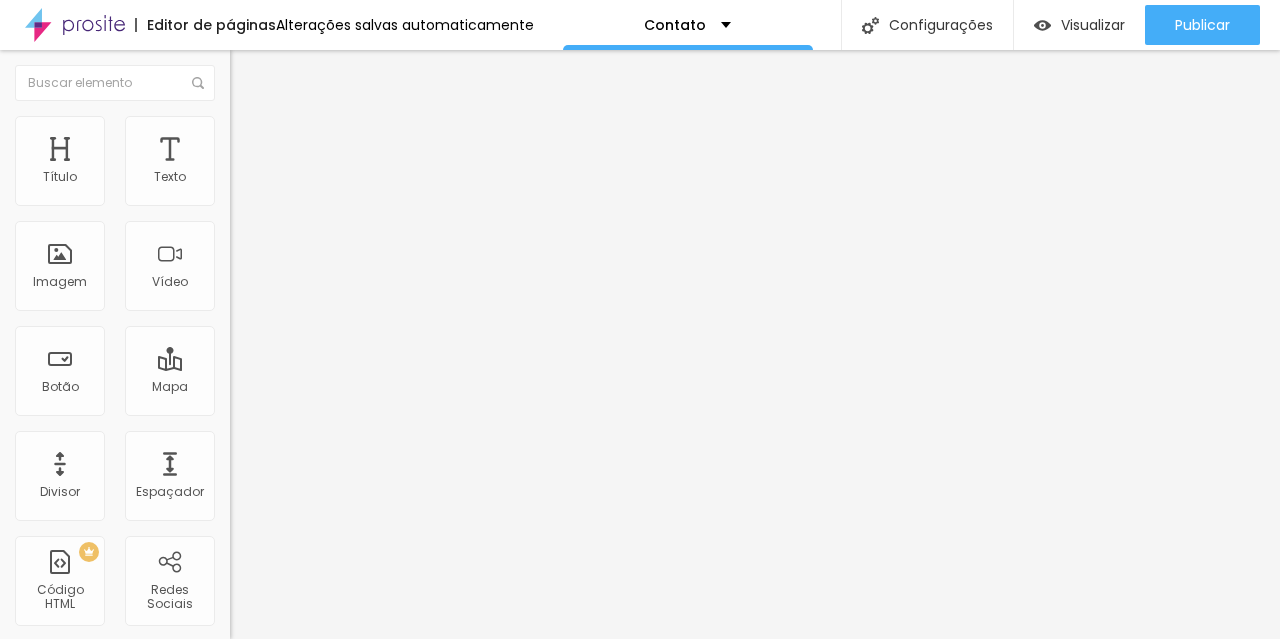 drag, startPoint x: 116, startPoint y: 223, endPoint x: 0, endPoint y: 211, distance: 116.61904 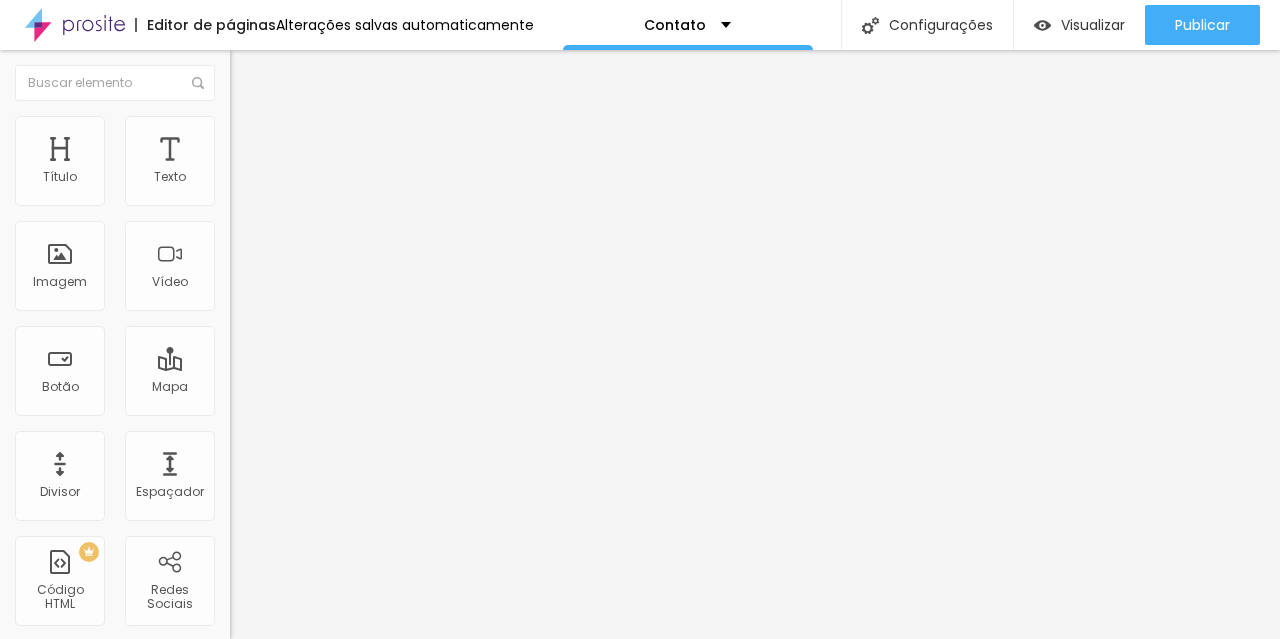 click on "Endereço rua formosa 51 anha Alinhamento 15 Zoom" at bounding box center [345, 356] 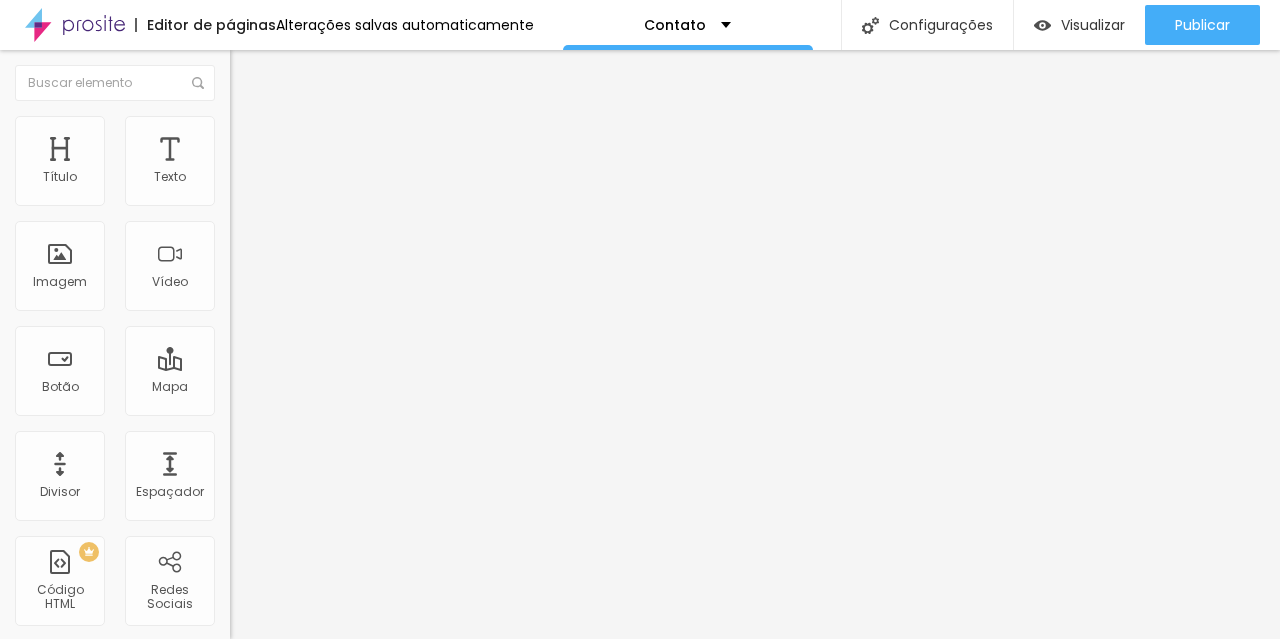 scroll, scrollTop: 0, scrollLeft: 255, axis: horizontal 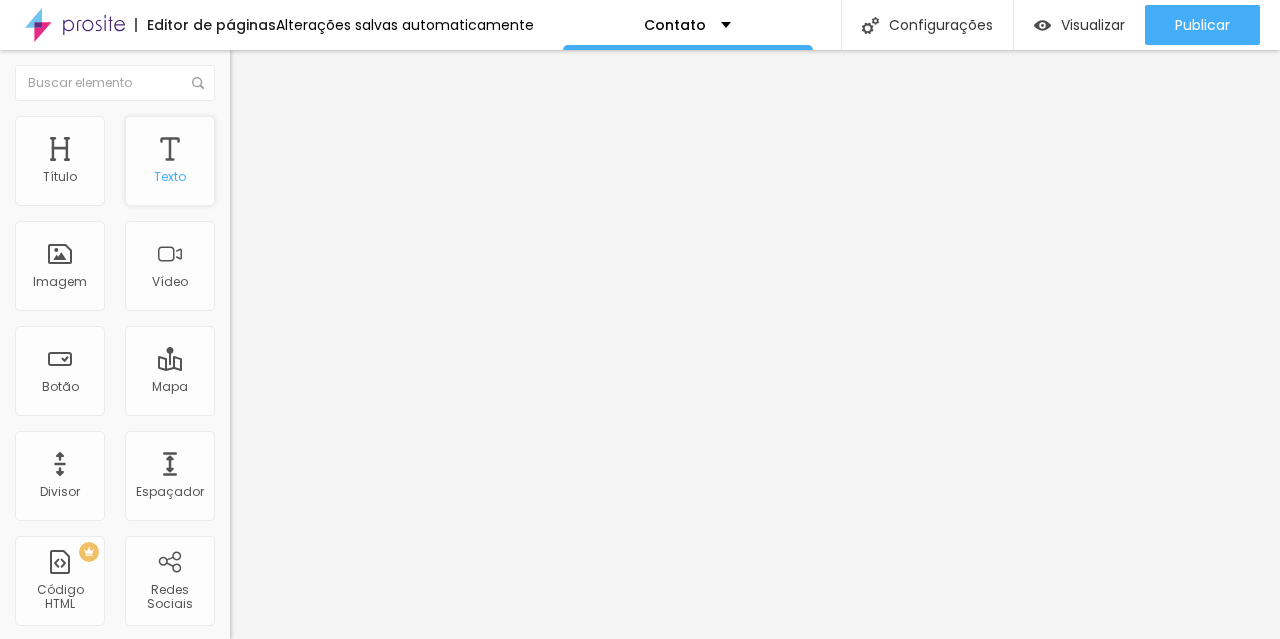 click on "Texto" at bounding box center [170, 161] 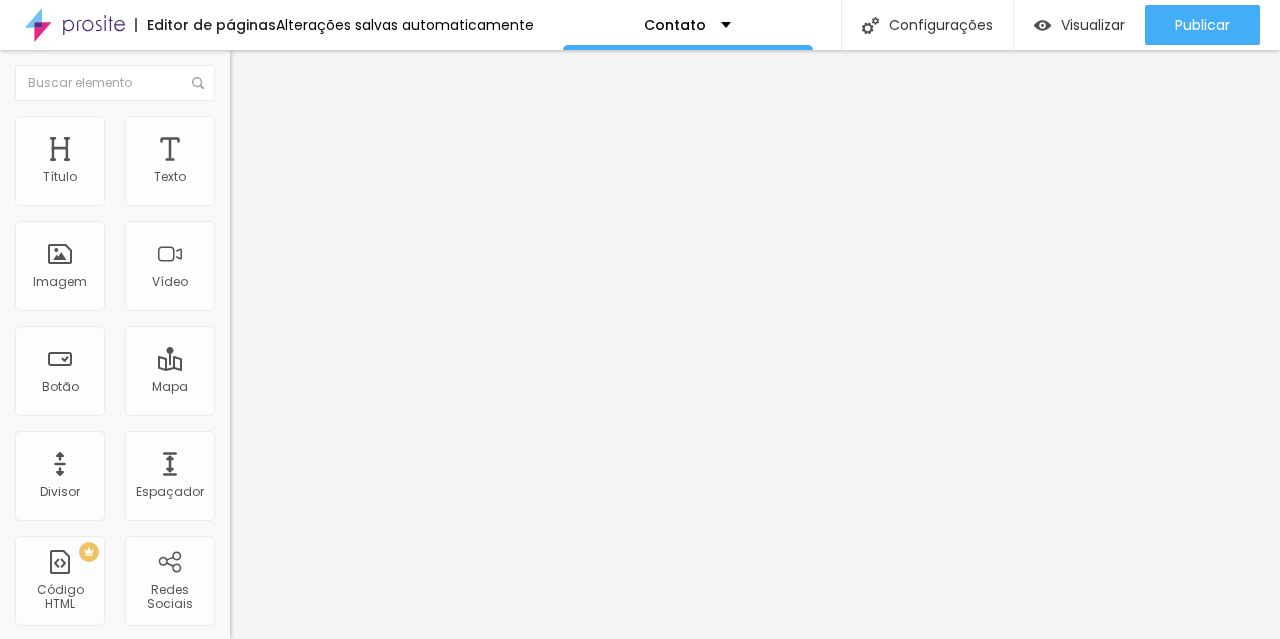 click at bounding box center [239, 145] 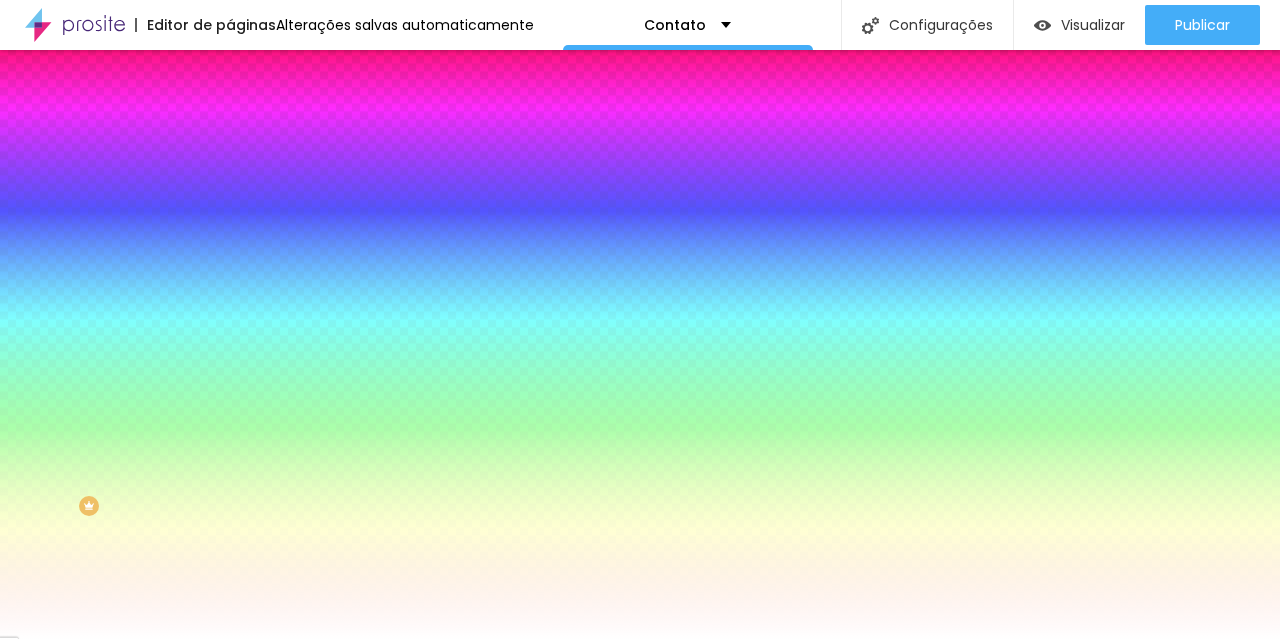 scroll, scrollTop: 87, scrollLeft: 0, axis: vertical 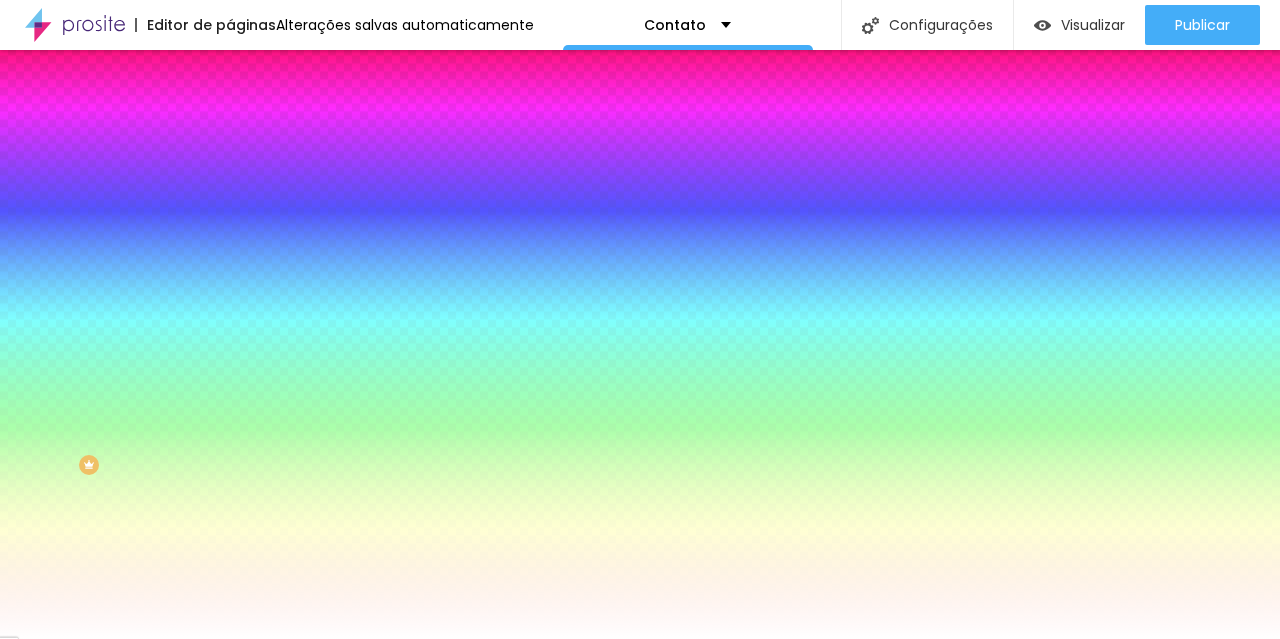 click 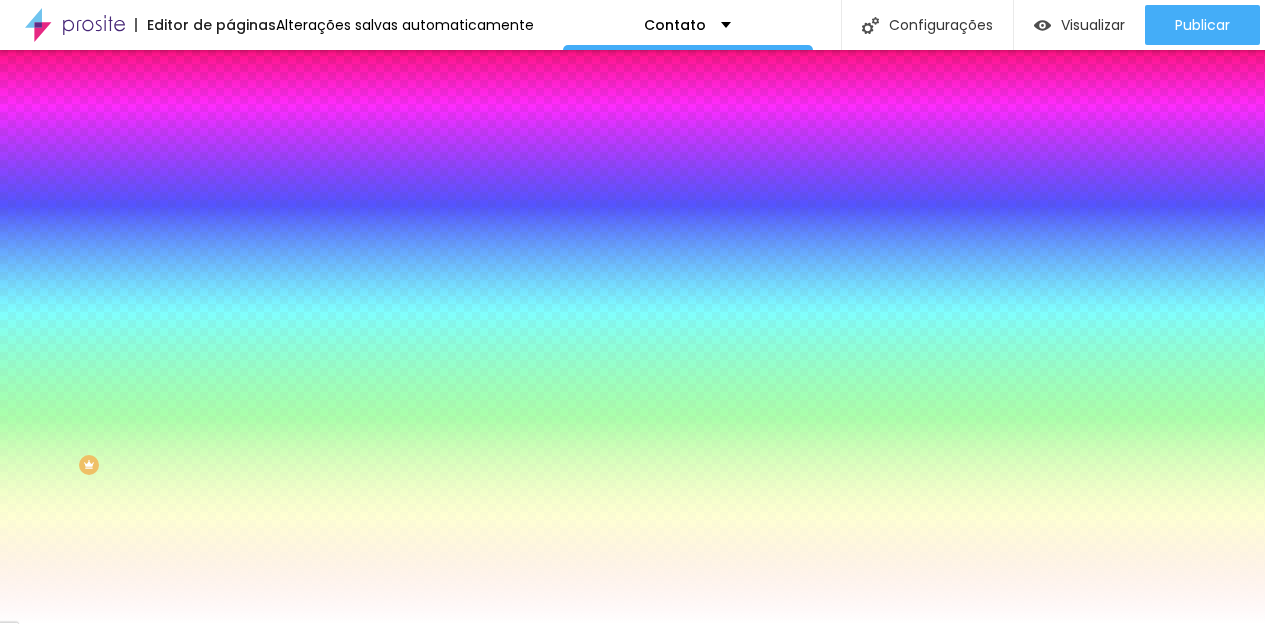 click on "AbrilFatface-Regular Actor-Regular Alegreya AlegreyaBlack Alice Allan-Bold Allan-Regular Amaranth AmaticaSC AmaticSC Amita-Bold Amita-Regular Anaheim AnonymousPro-Bold AnonymousPro-Italic AnonymousPro-Regular Arapey Archivo-Bold Archivo-Italic Archivo-Regular ArefRuqaa Arsenal-Bold Arsenal-Italic Arsenal-Regular Arvo Assistant AssistantLight AveriaLibre AveriaLibreLight AveriaSansLibre-Bold AveriaSansLibre-Italic AveriaSansLibre-Regular Bangers-Regular Bentham-Regular Bevan-Regular BioRhyme BioRhymeExtraBold BioRhymeLight Bitter BreeSerif ButterflyKids-Regular ChangaOne-Italic ChangaOne-Regular Chewy-Regular Chivo CinzelDecorative-Black CinzelDecorative-Bold CinzelDecorative-Regular Comfortaa-Bold Comfortaa-Light Comfortaa-Regular ComingSoon Cookie-Regular Corben-Bold Corben-Regular Cormorant CormorantGeramond-Bold CormorantGeramond-Italic CormorantGeramond-Medium CormorantGeramond-Regular CormorantLight Cousine-Bold Cousine-Italic Cousine-Regular Creepster-Regular CrimsonText CrimsonTextBold Cuprum FjallaOne" at bounding box center (107, 646) 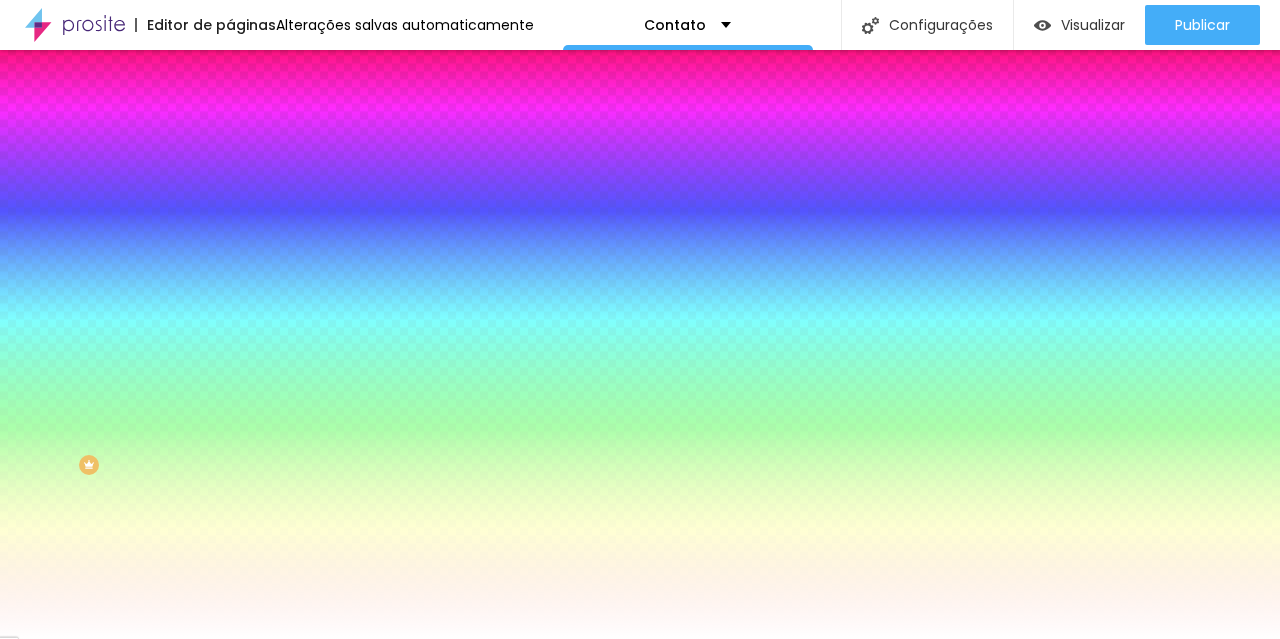 click 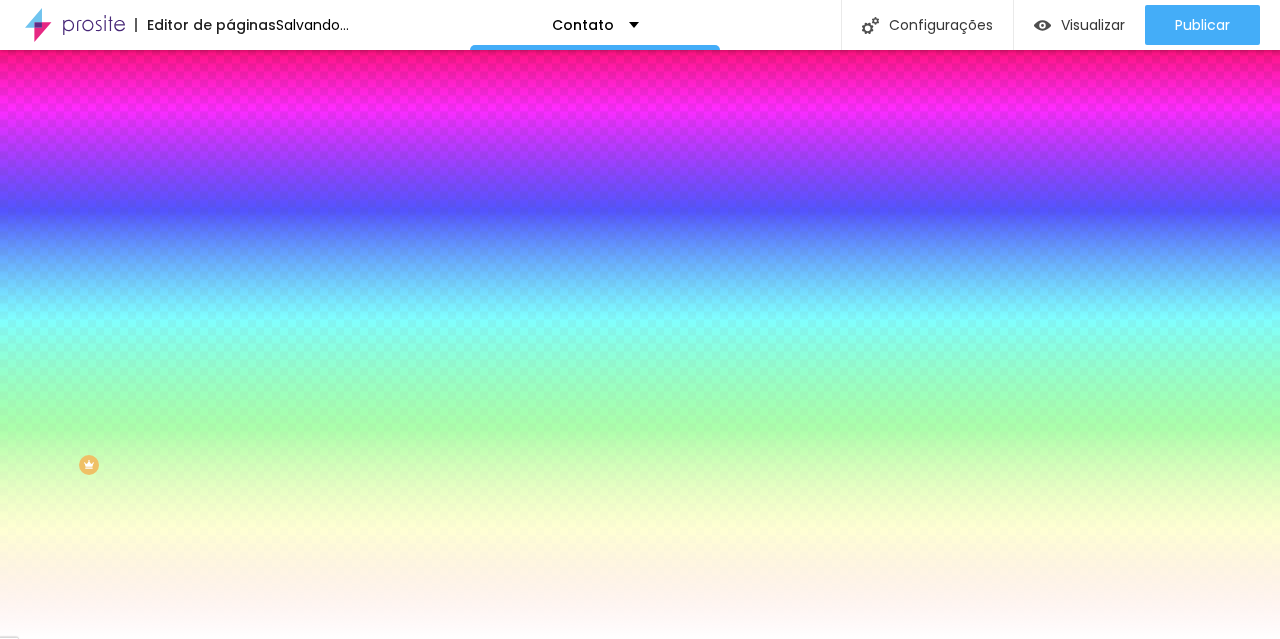 click on "Voltar ao padrão" at bounding box center (298, 104) 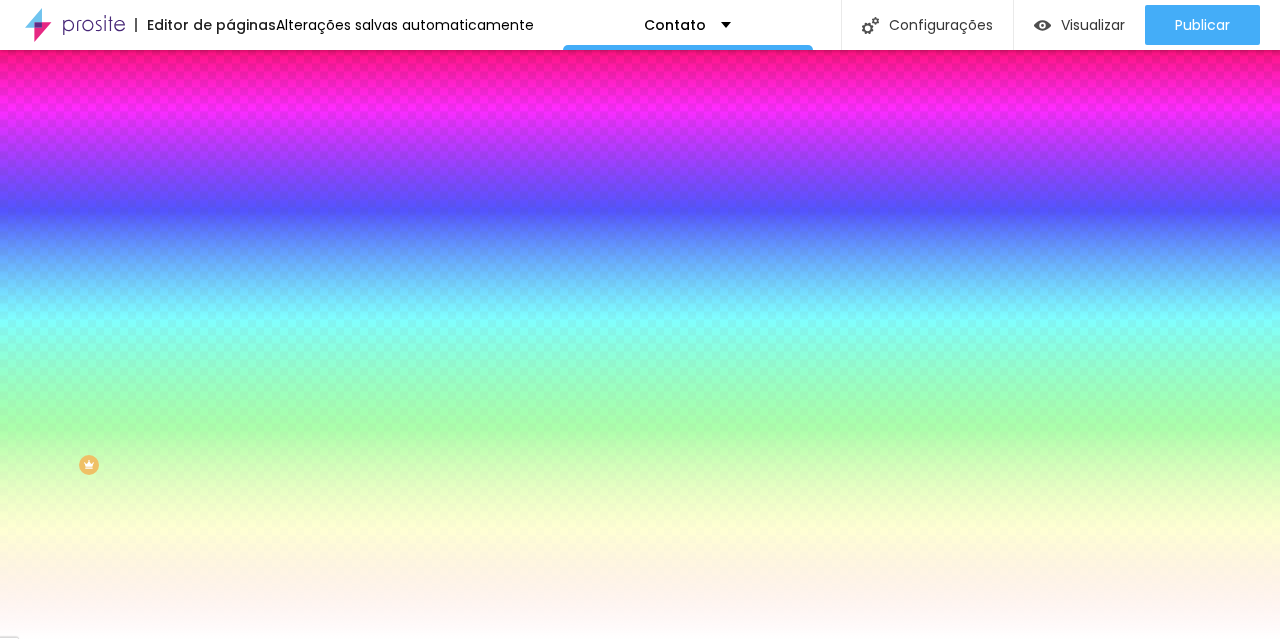 click 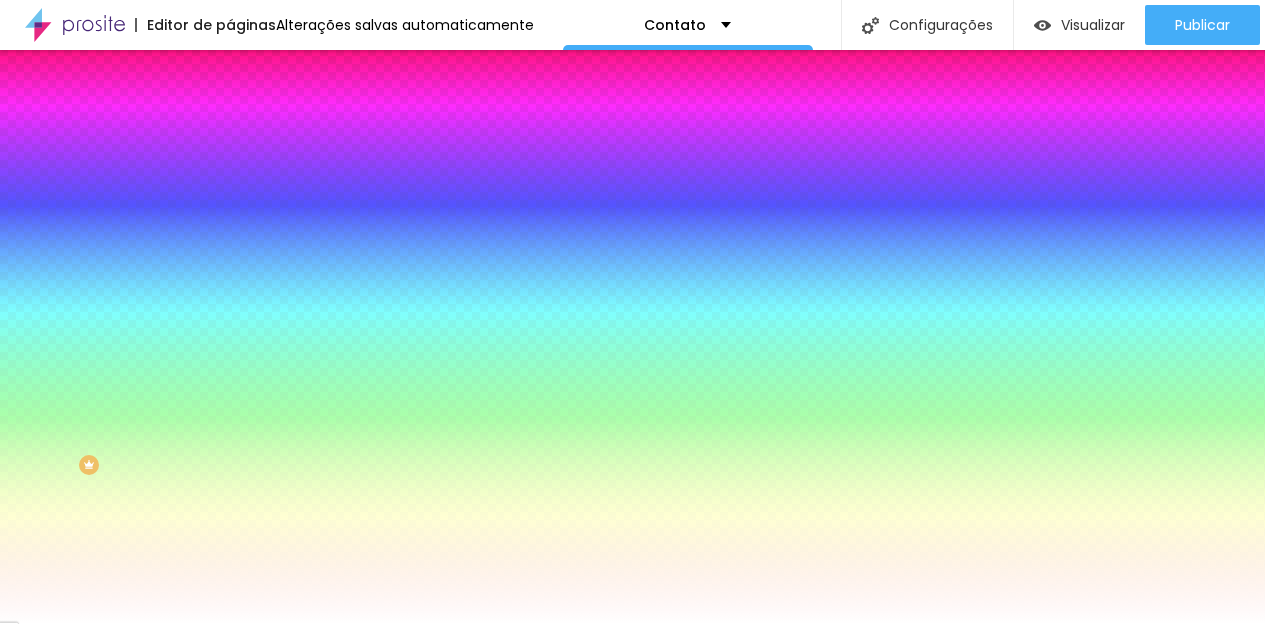 click at bounding box center [632, 624] 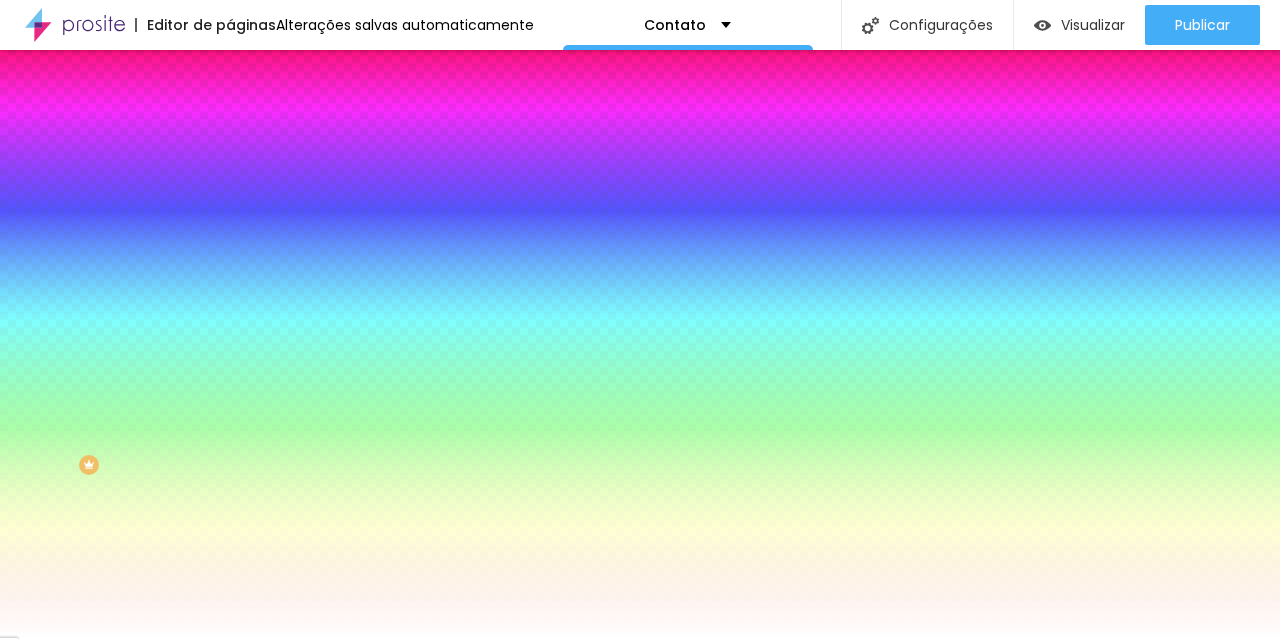 click 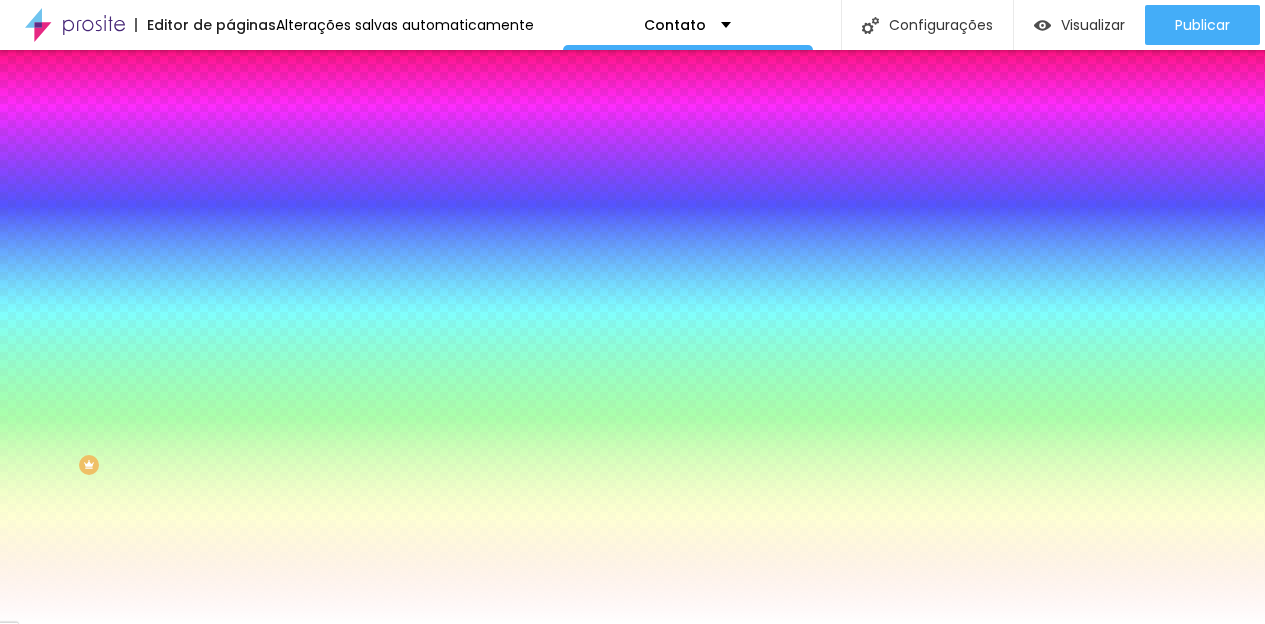 click on "AbrilFatface-Regular Actor-Regular Alegreya AlegreyaBlack Alice Allan-Bold Allan-Regular Amaranth AmaticaSC AmaticSC Amita-Bold Amita-Regular Anaheim AnonymousPro-Bold AnonymousPro-Italic AnonymousPro-Regular Arapey Archivo-Bold Archivo-Italic Archivo-Regular ArefRuqaa Arsenal-Bold Arsenal-Italic Arsenal-Regular Arvo Assistant AssistantLight AveriaLibre AveriaLibreLight AveriaSansLibre-Bold AveriaSansLibre-Italic AveriaSansLibre-Regular Bangers-Regular Bentham-Regular Bevan-Regular BioRhyme BioRhymeExtraBold BioRhymeLight Bitter BreeSerif ButterflyKids-Regular ChangaOne-Italic ChangaOne-Regular Chewy-Regular Chivo CinzelDecorative-Black CinzelDecorative-Bold CinzelDecorative-Regular Comfortaa-Bold Comfortaa-Light Comfortaa-Regular ComingSoon Cookie-Regular Corben-Bold Corben-Regular Cormorant CormorantGeramond-Bold CormorantGeramond-Italic CormorantGeramond-Medium CormorantGeramond-Regular CormorantLight Cousine-Bold Cousine-Italic Cousine-Regular Creepster-Regular CrimsonText CrimsonTextBold Cuprum FjallaOne" at bounding box center (107, -2121) 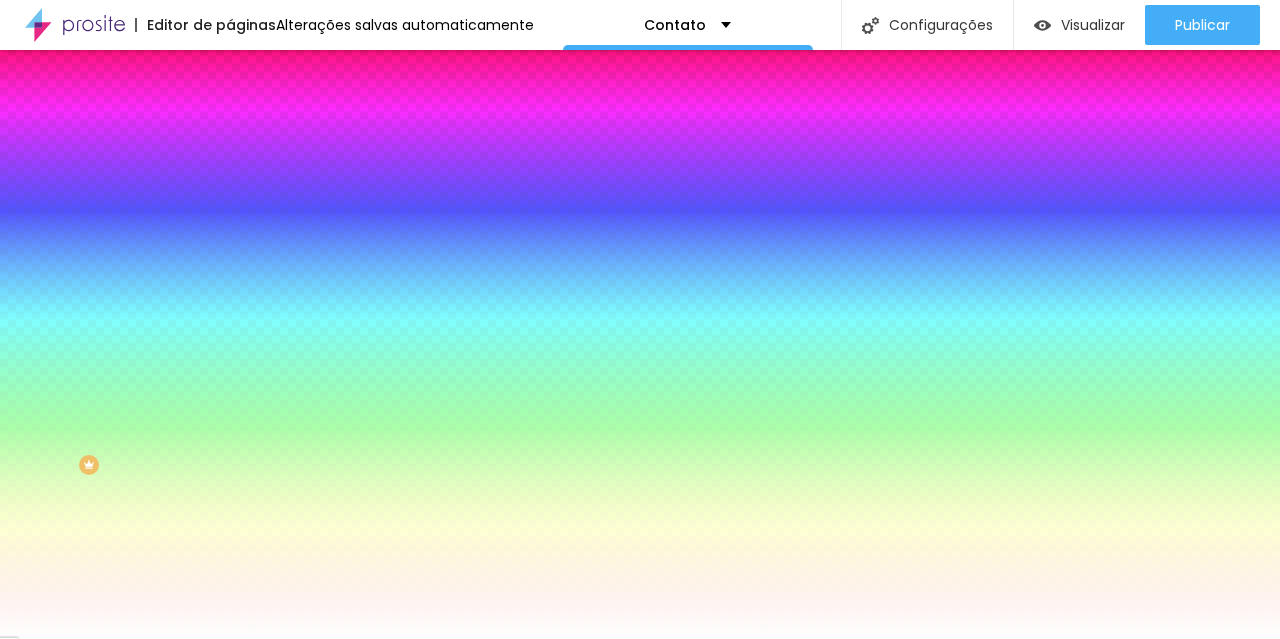click 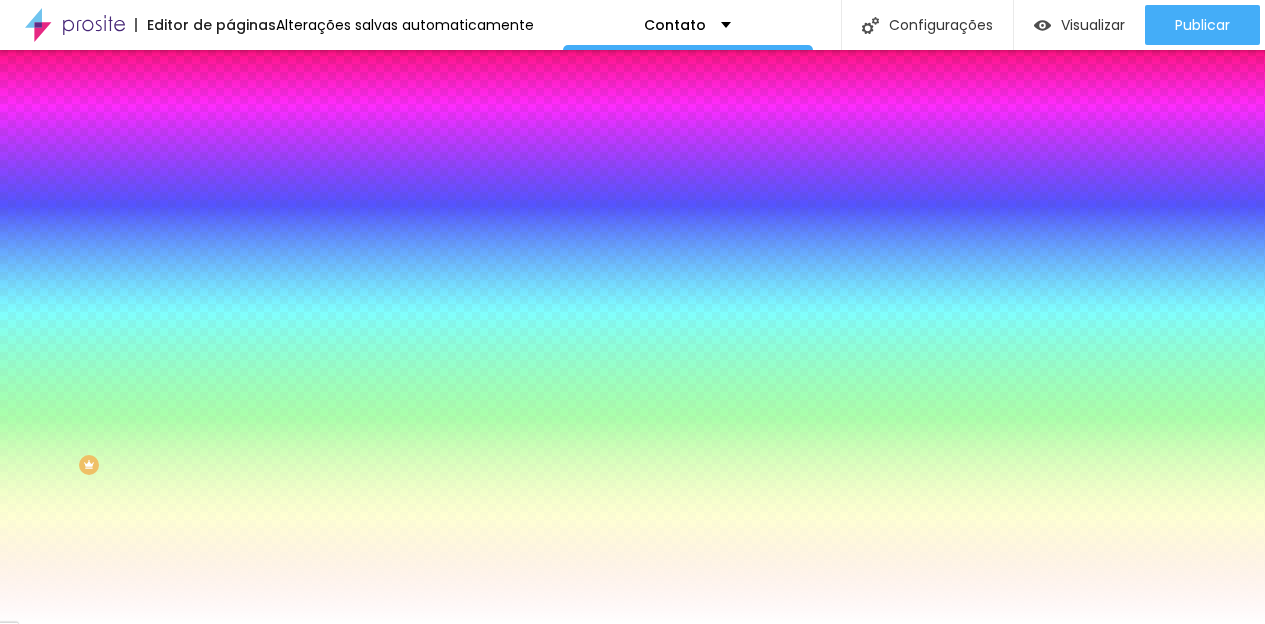 click at bounding box center (632, 624) 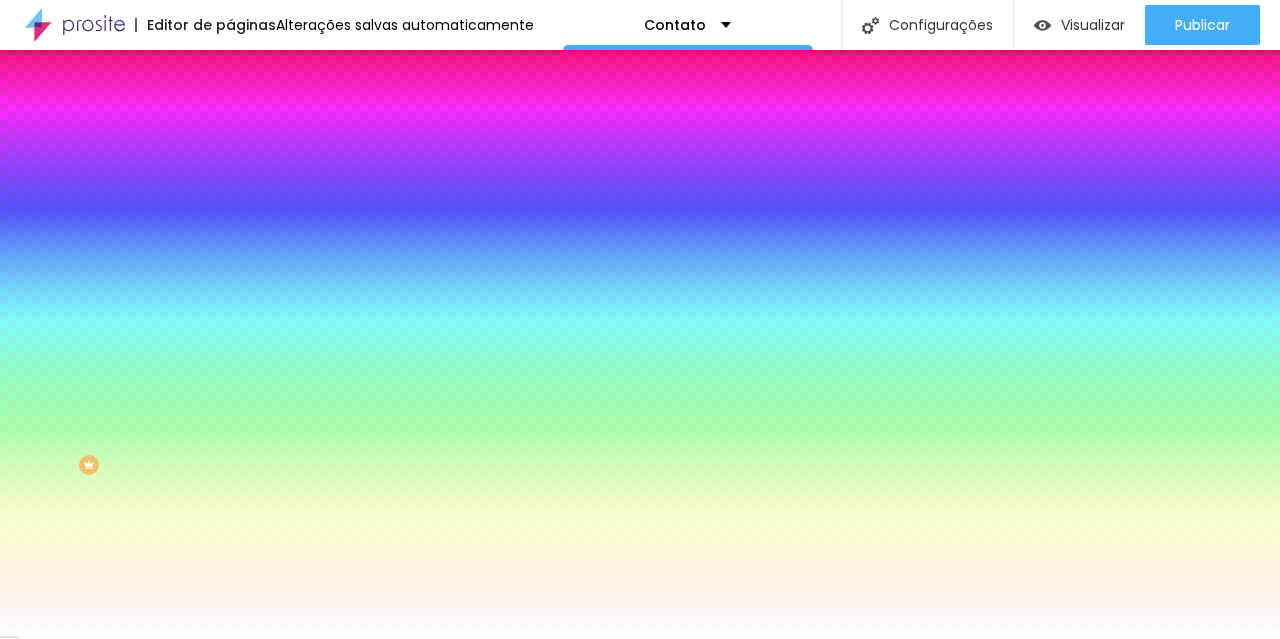 scroll, scrollTop: 0, scrollLeft: 0, axis: both 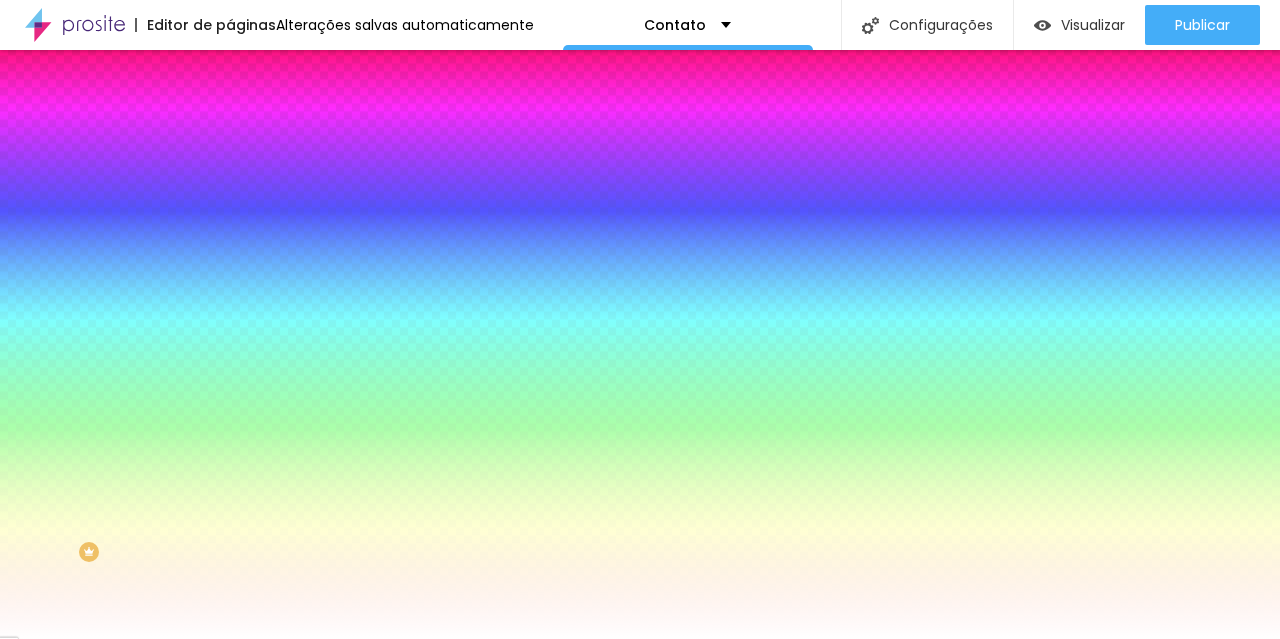 click 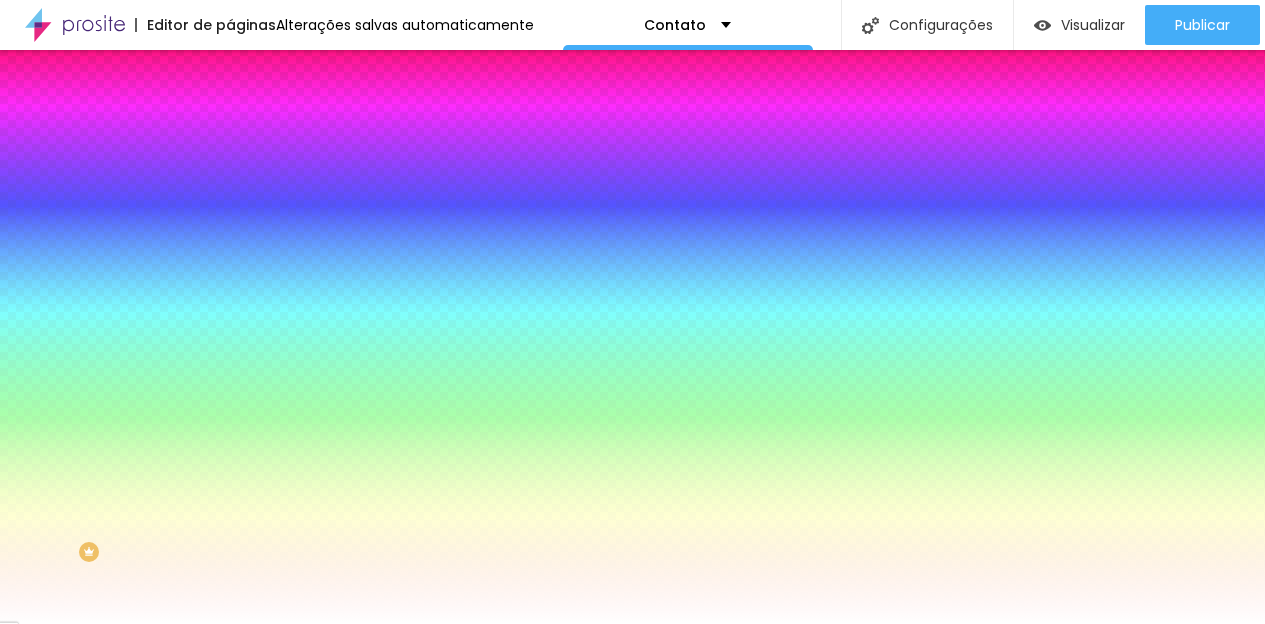 click at bounding box center [632, 624] 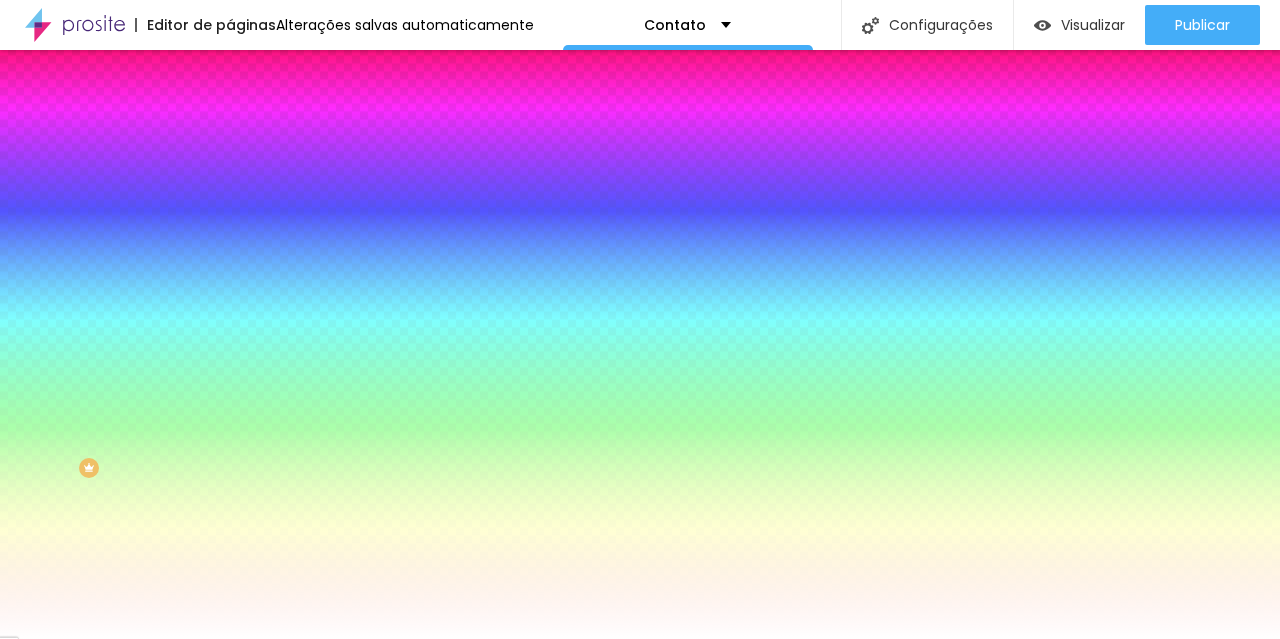 scroll, scrollTop: 87, scrollLeft: 0, axis: vertical 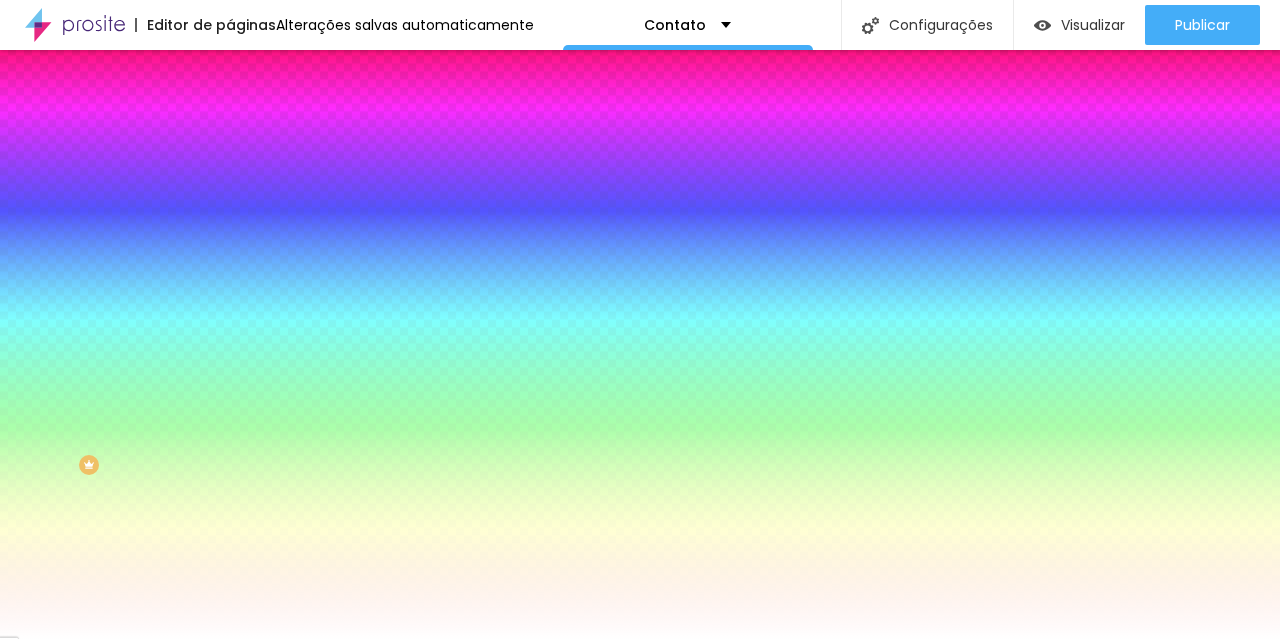 click on "DESATIVADO" at bounding box center (266, 209) 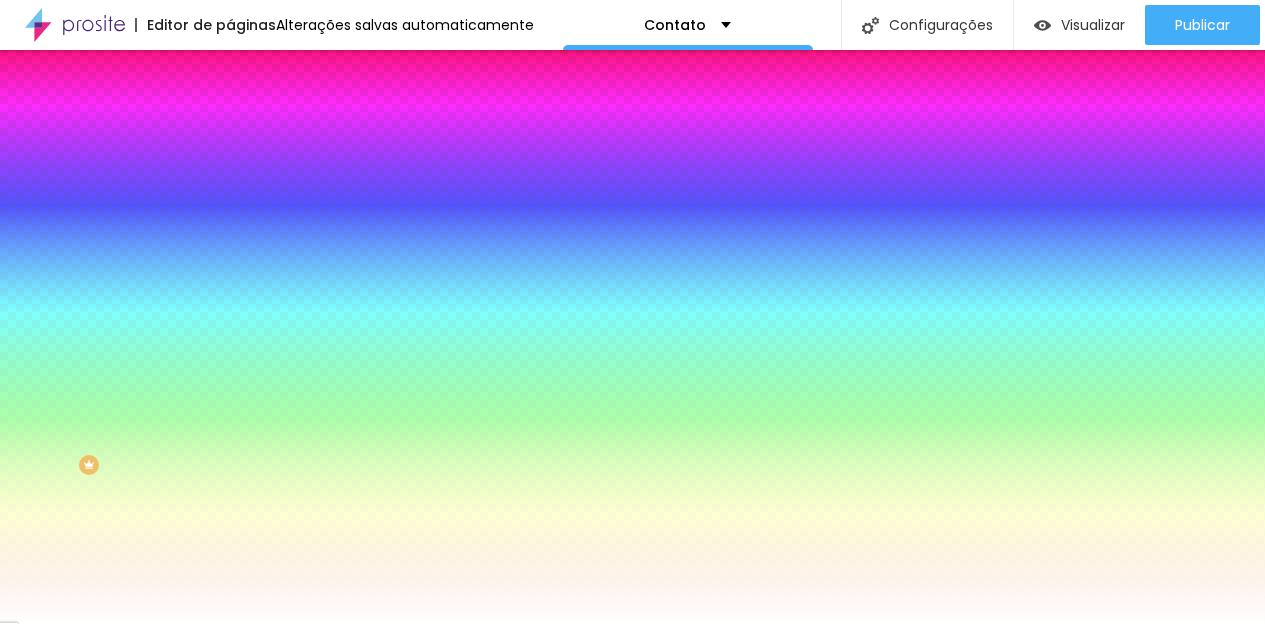 click at bounding box center (632, 624) 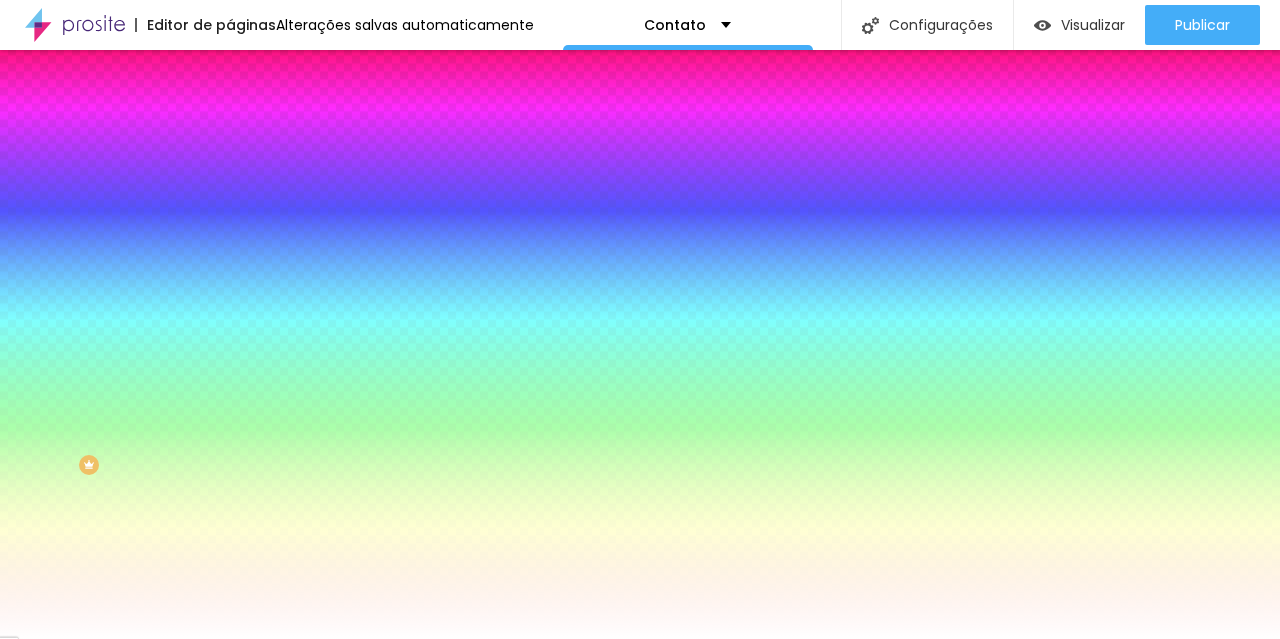 click 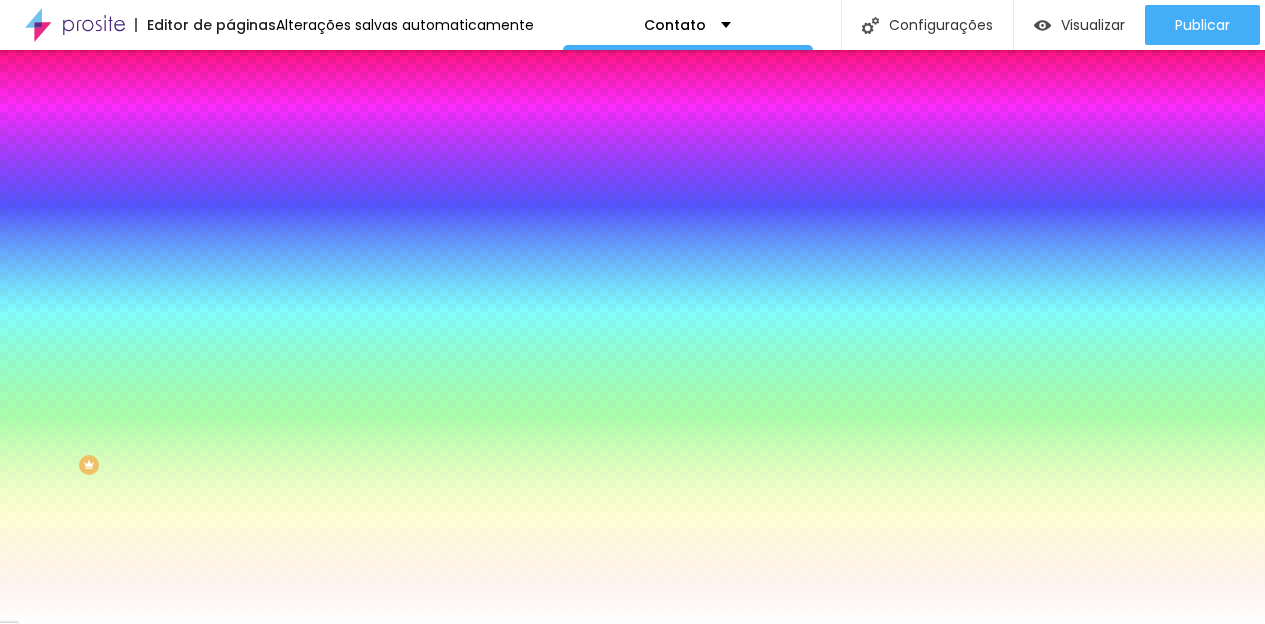 click at bounding box center [632, 624] 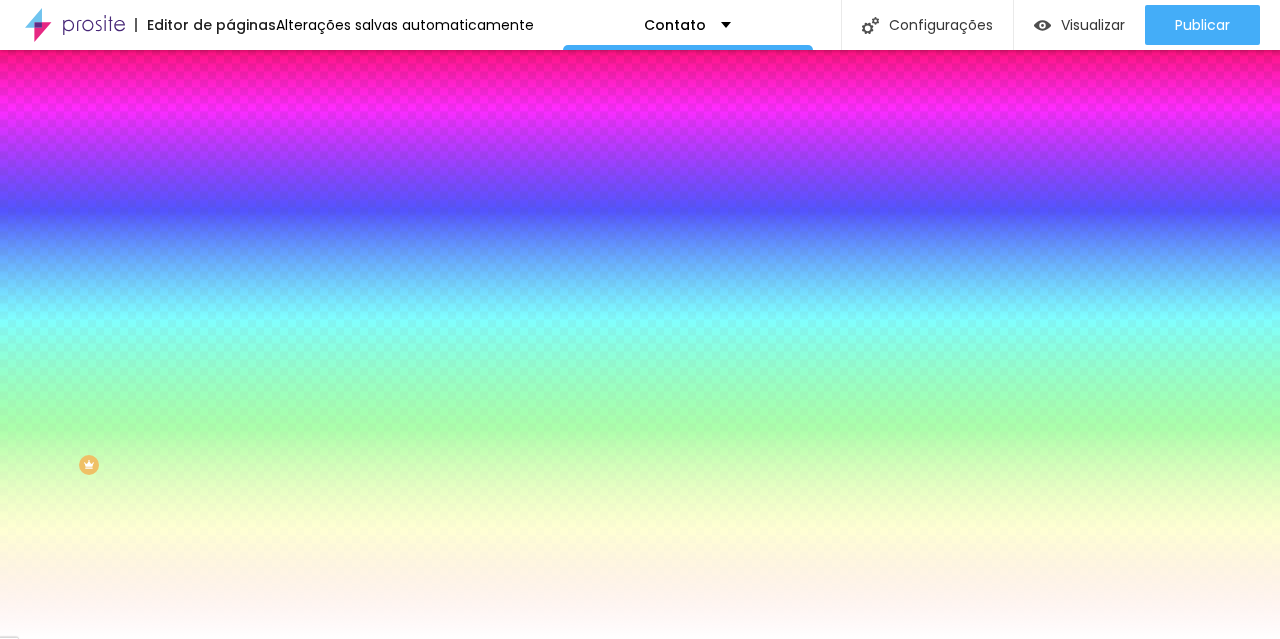 scroll, scrollTop: 0, scrollLeft: 0, axis: both 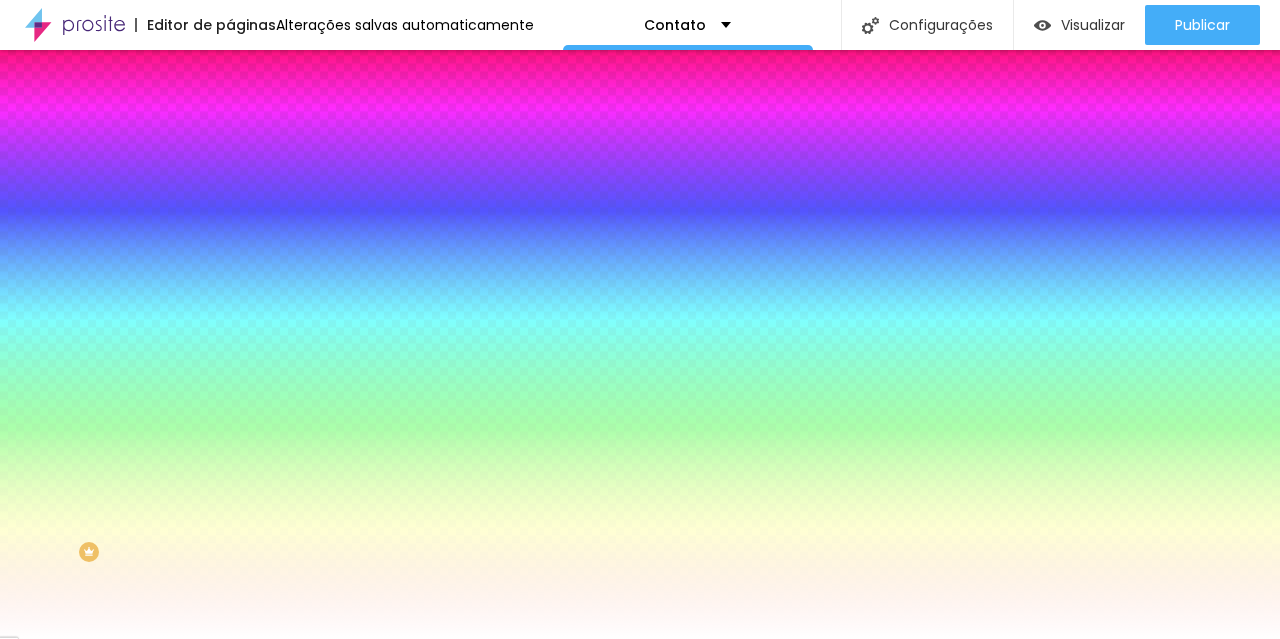 click on "Conteúdo" at bounding box center (345, 106) 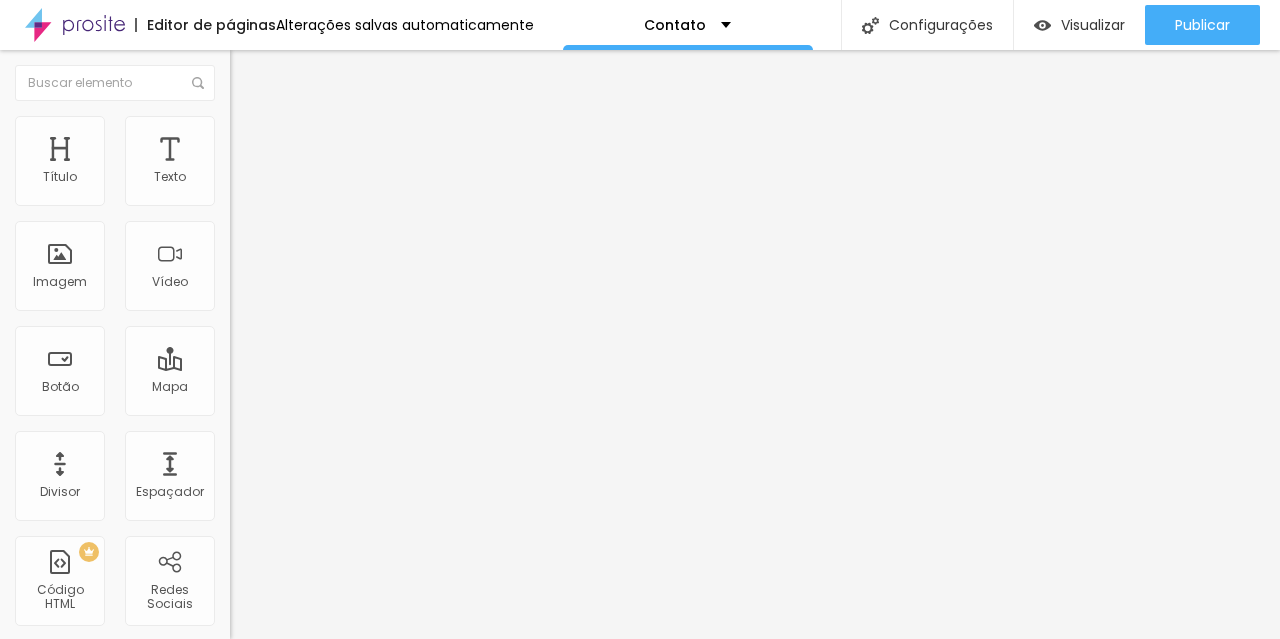 click on "Contato" at bounding box center [345, 186] 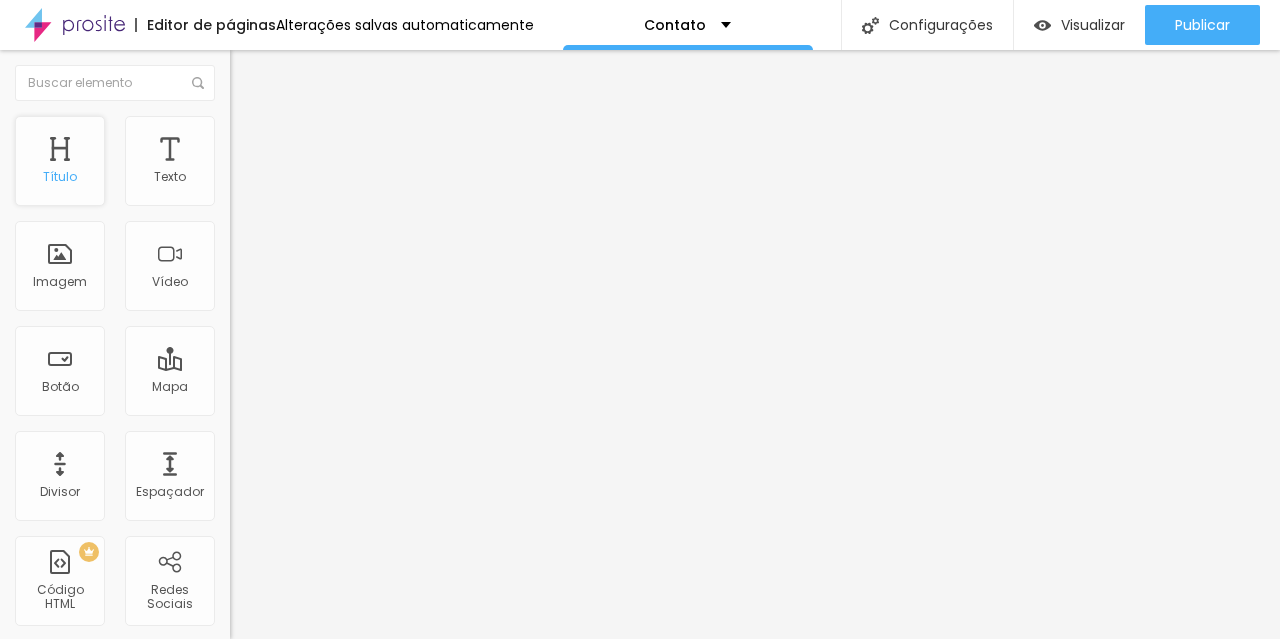 click on "Título" at bounding box center (60, 177) 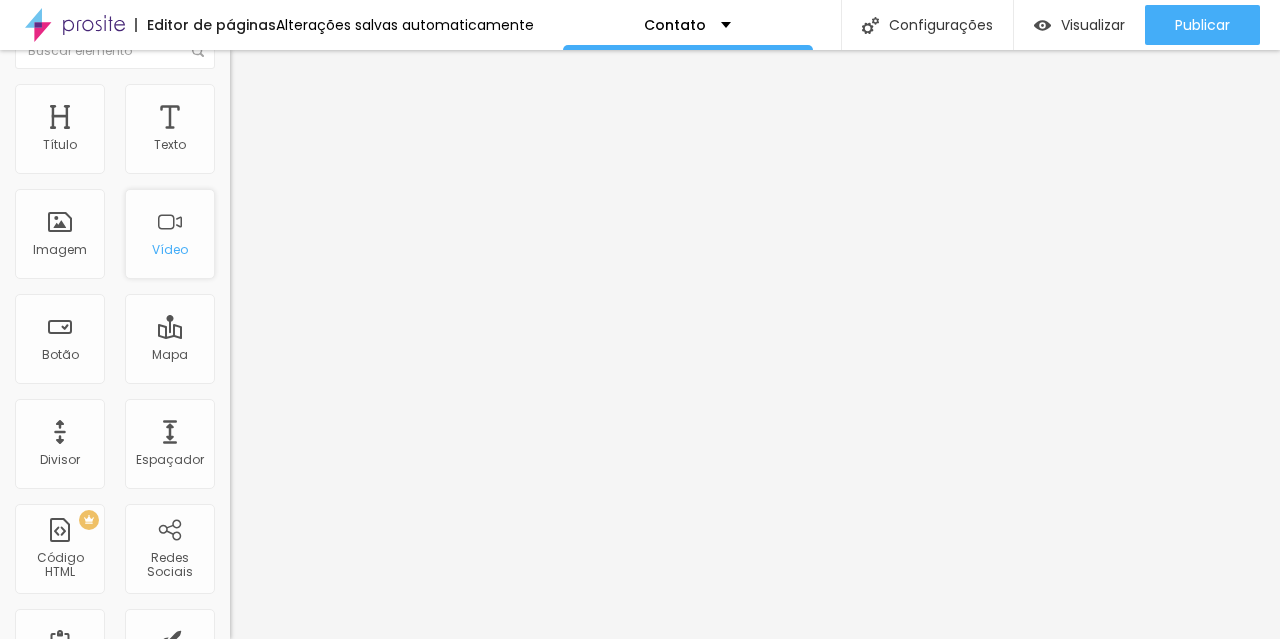 scroll, scrollTop: 51, scrollLeft: 0, axis: vertical 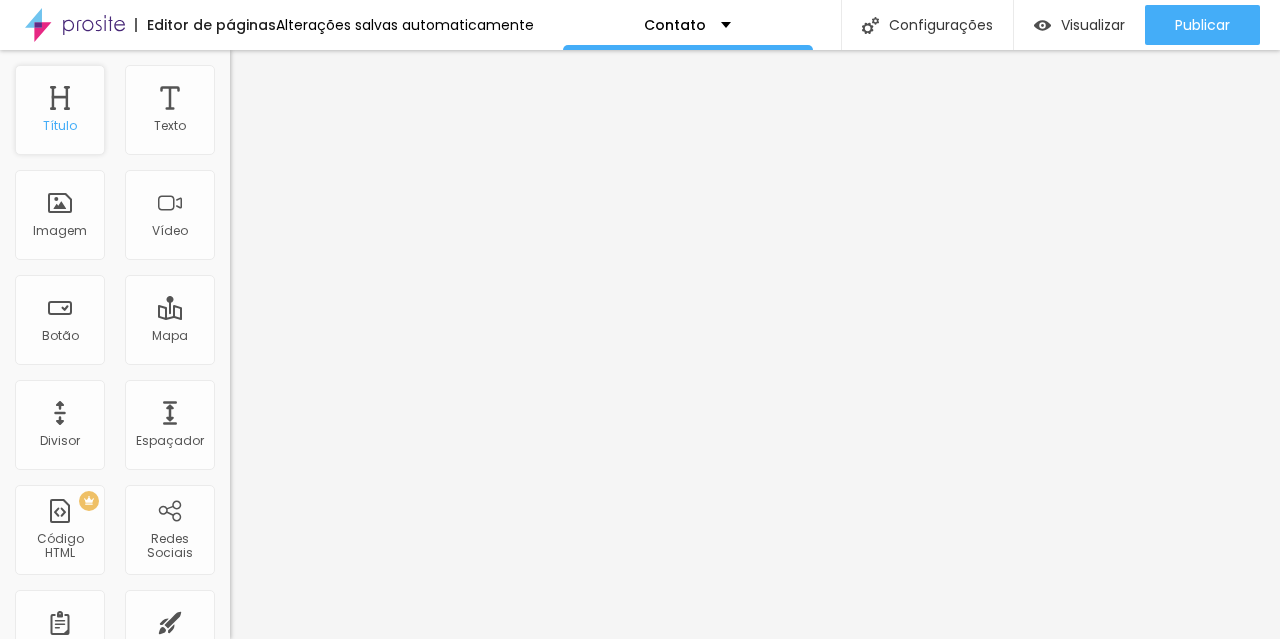 click on "Título" at bounding box center (60, 110) 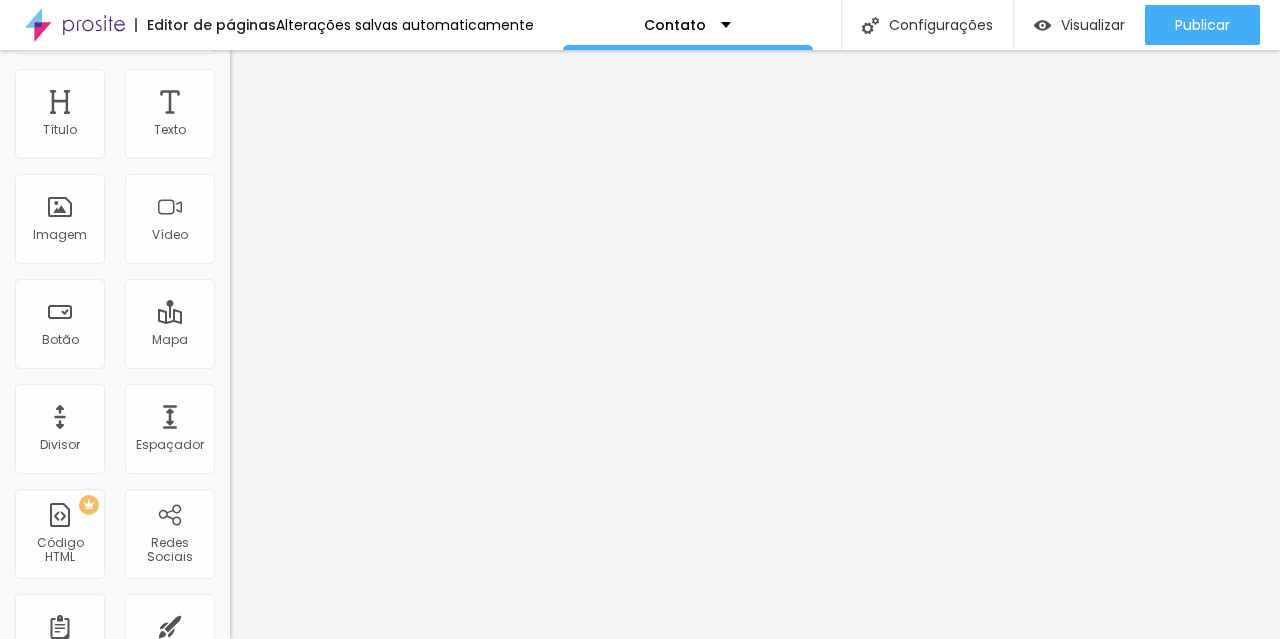 scroll, scrollTop: 0, scrollLeft: 0, axis: both 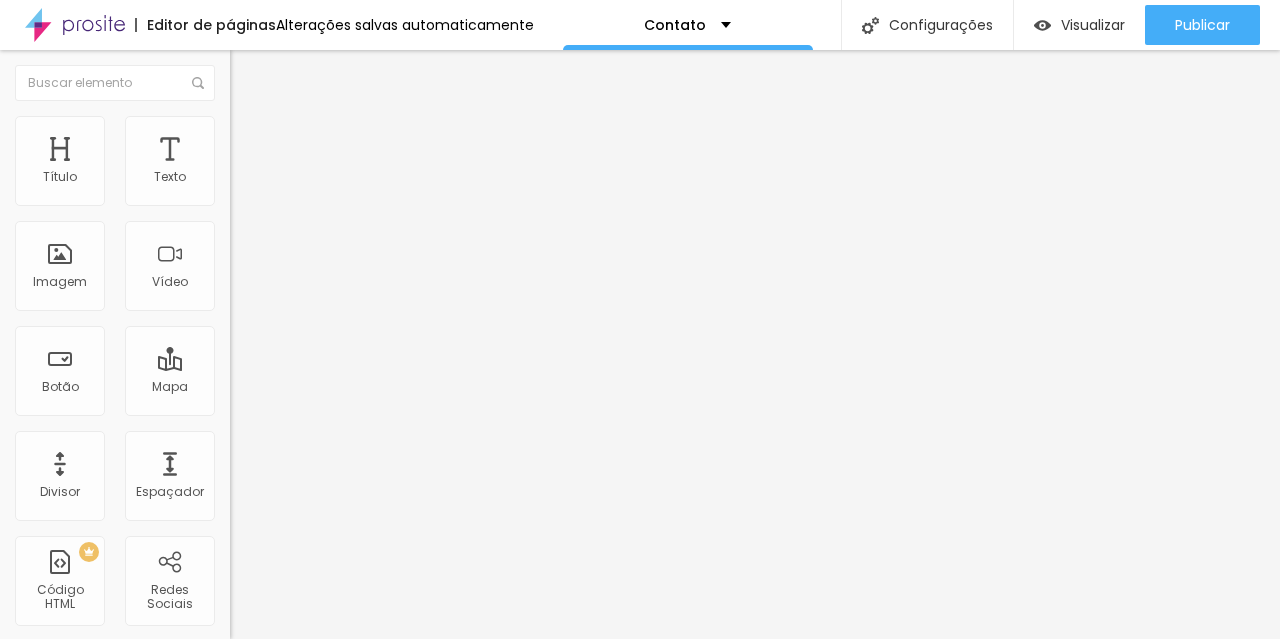 click on "Avançado" at bounding box center [345, 126] 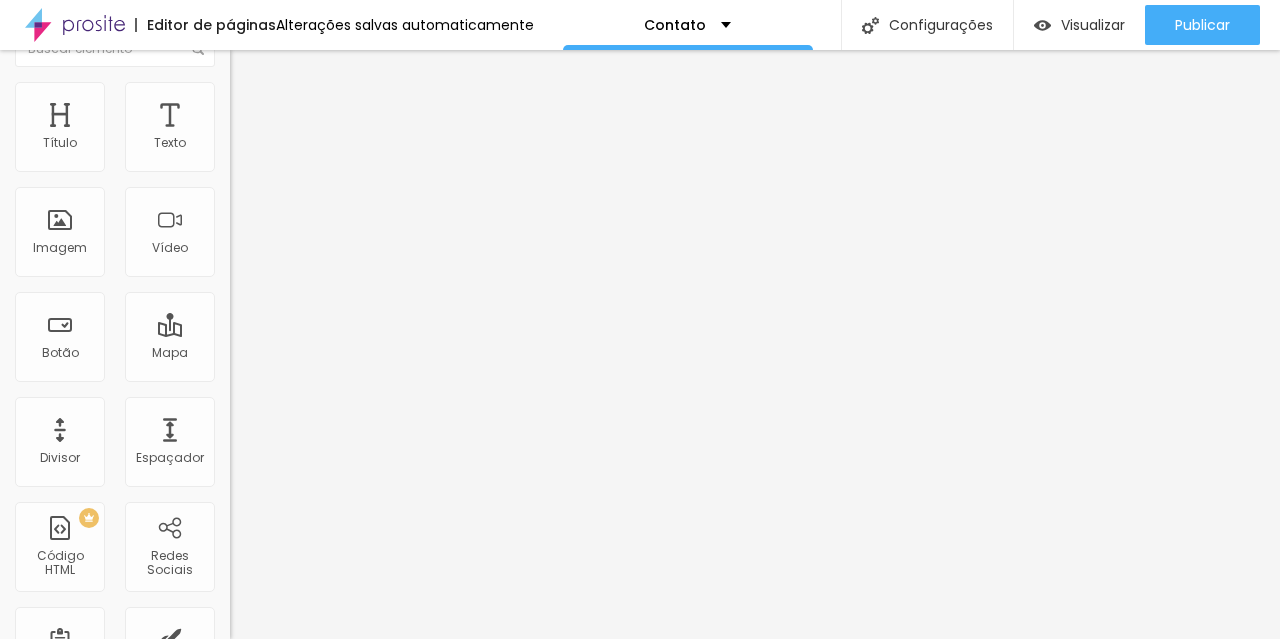 scroll, scrollTop: 0, scrollLeft: 0, axis: both 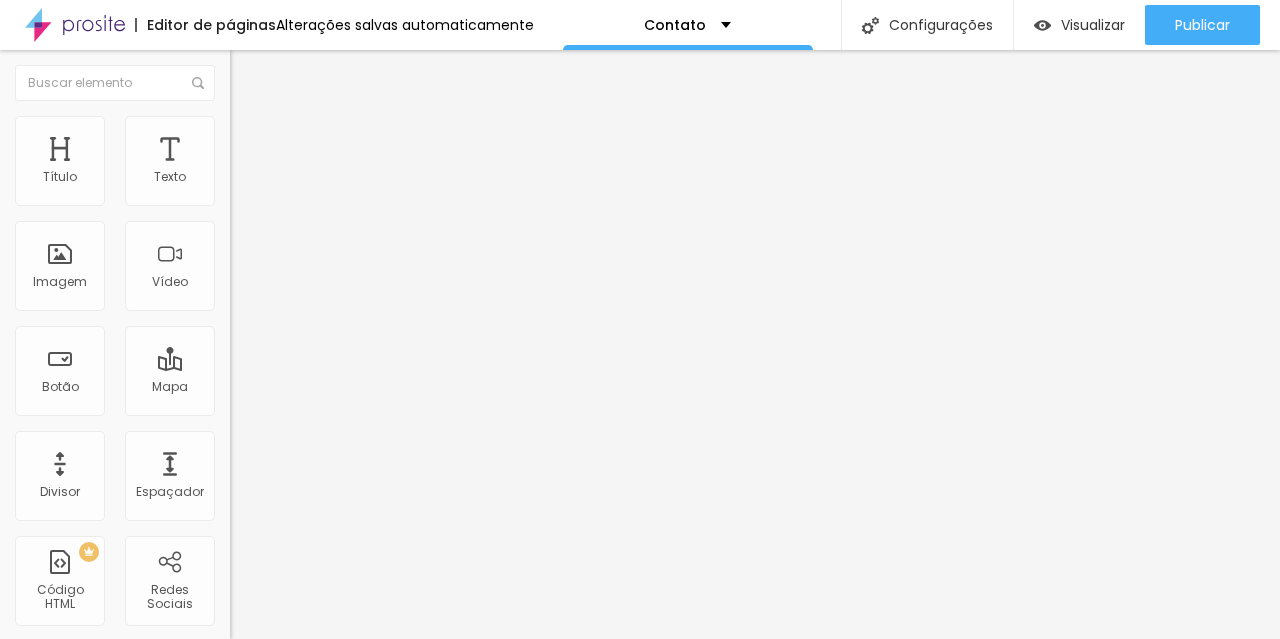 click on "Estilo" at bounding box center (345, 106) 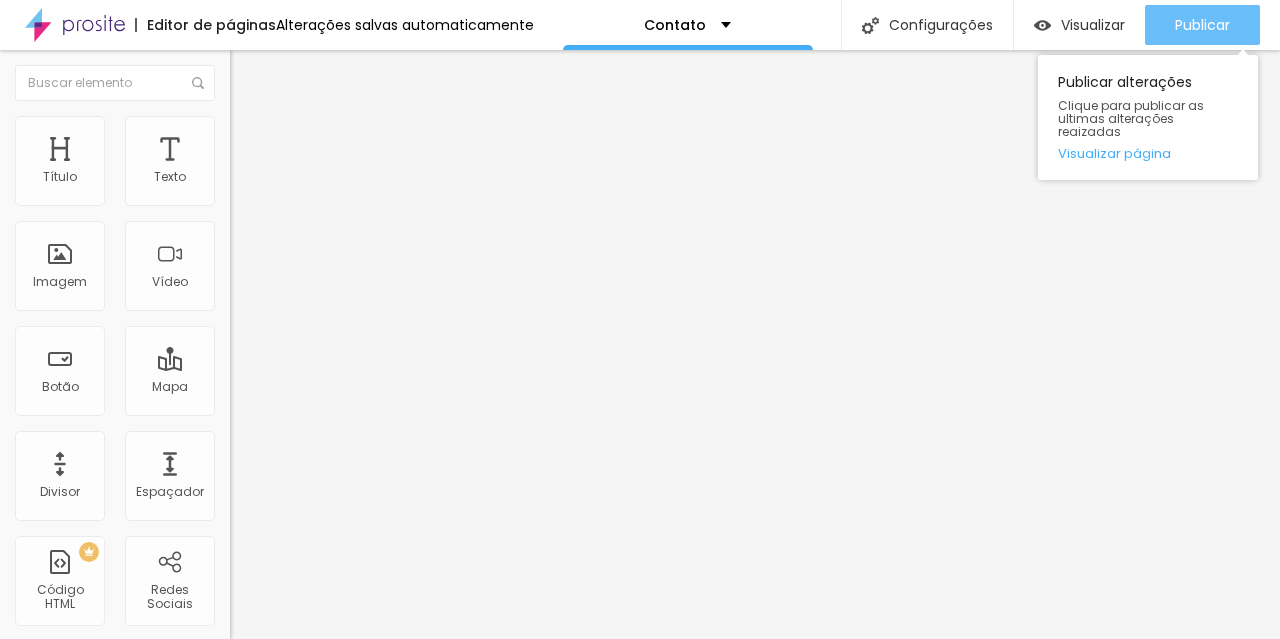 click on "Publicar" at bounding box center [1202, 25] 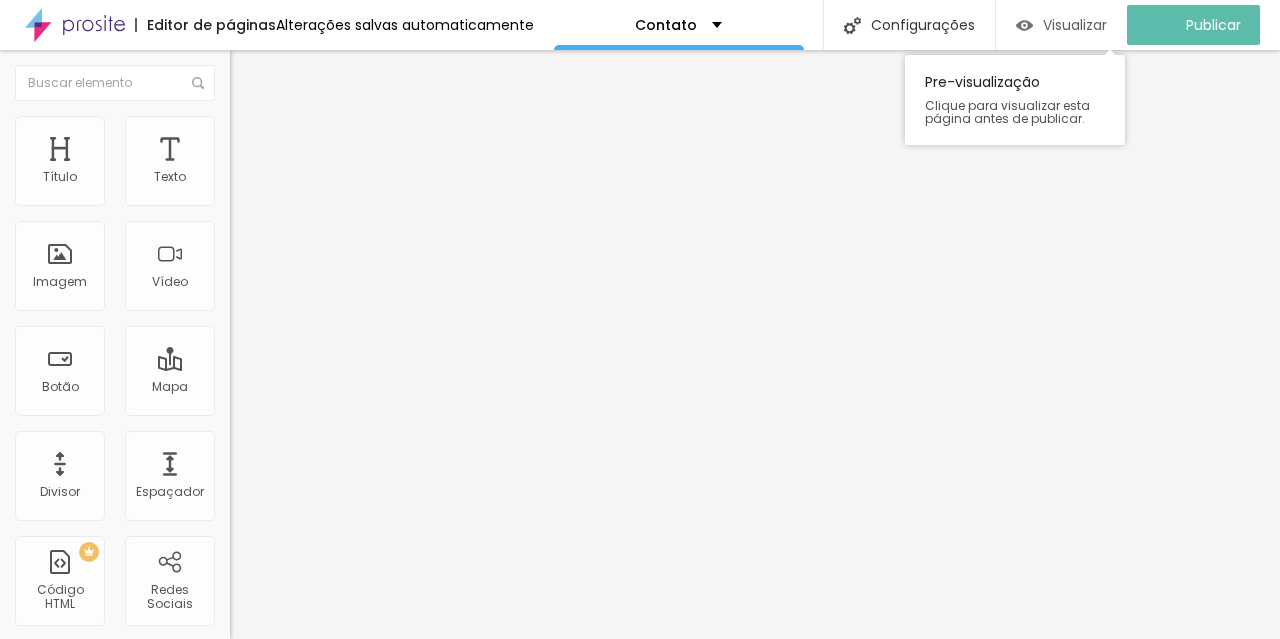 click on "Visualizar" at bounding box center (1075, 25) 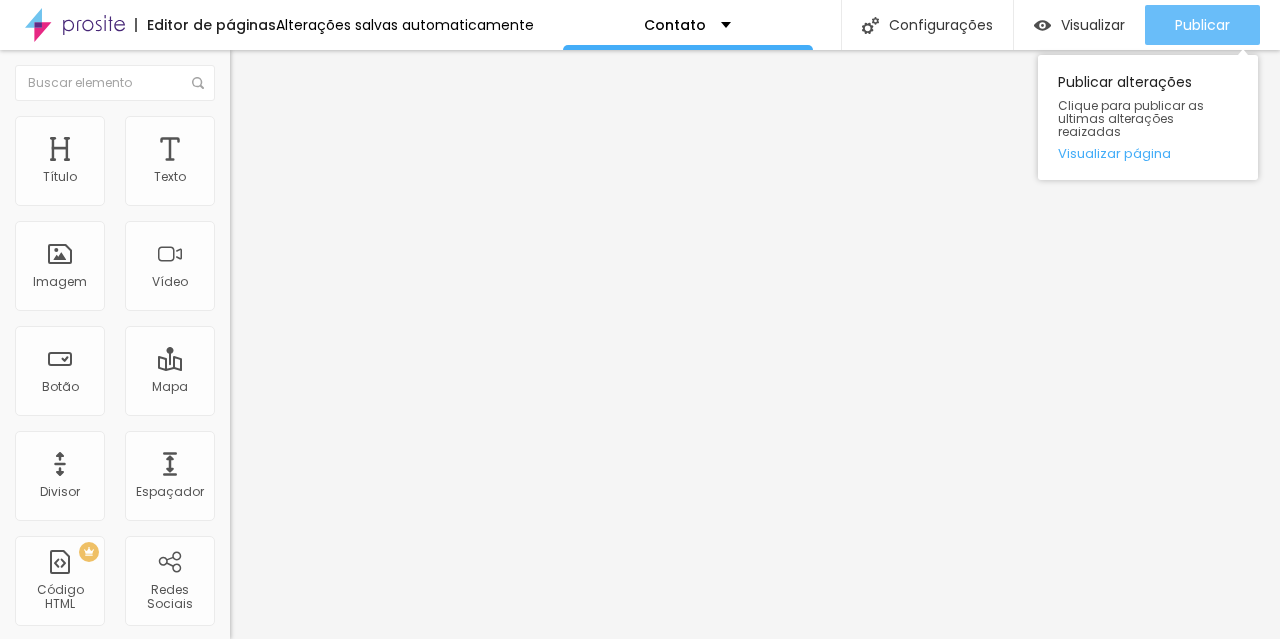 click on "Publicar" at bounding box center (1202, 25) 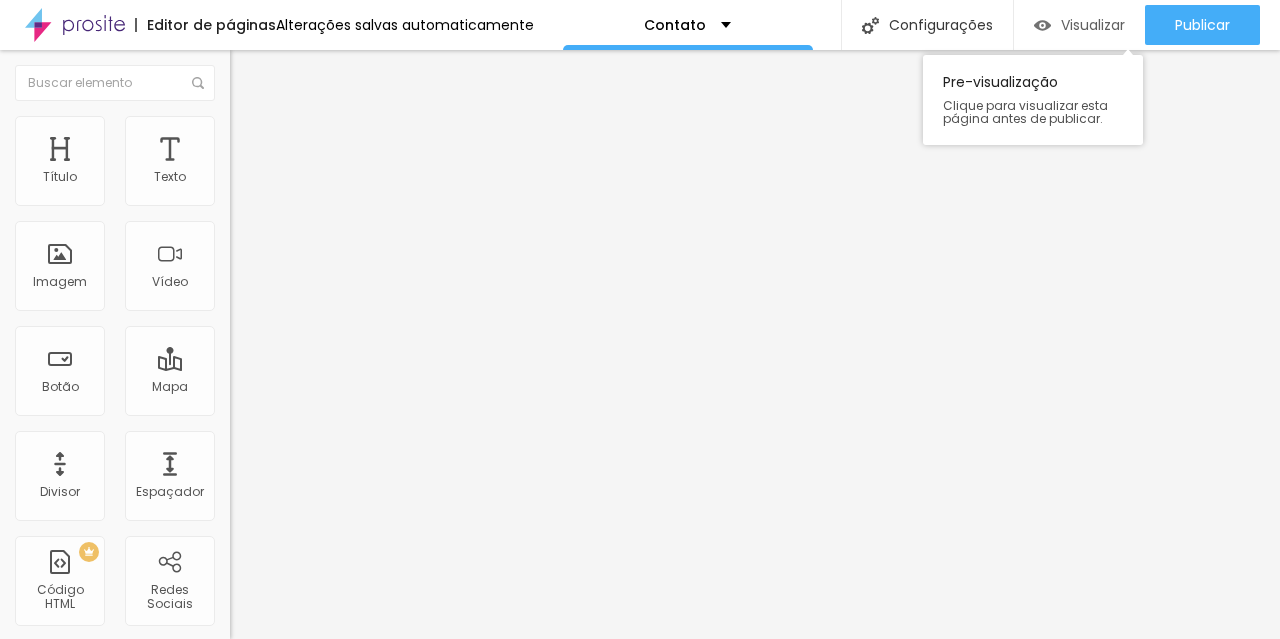 click on "Visualizar" at bounding box center (1093, 25) 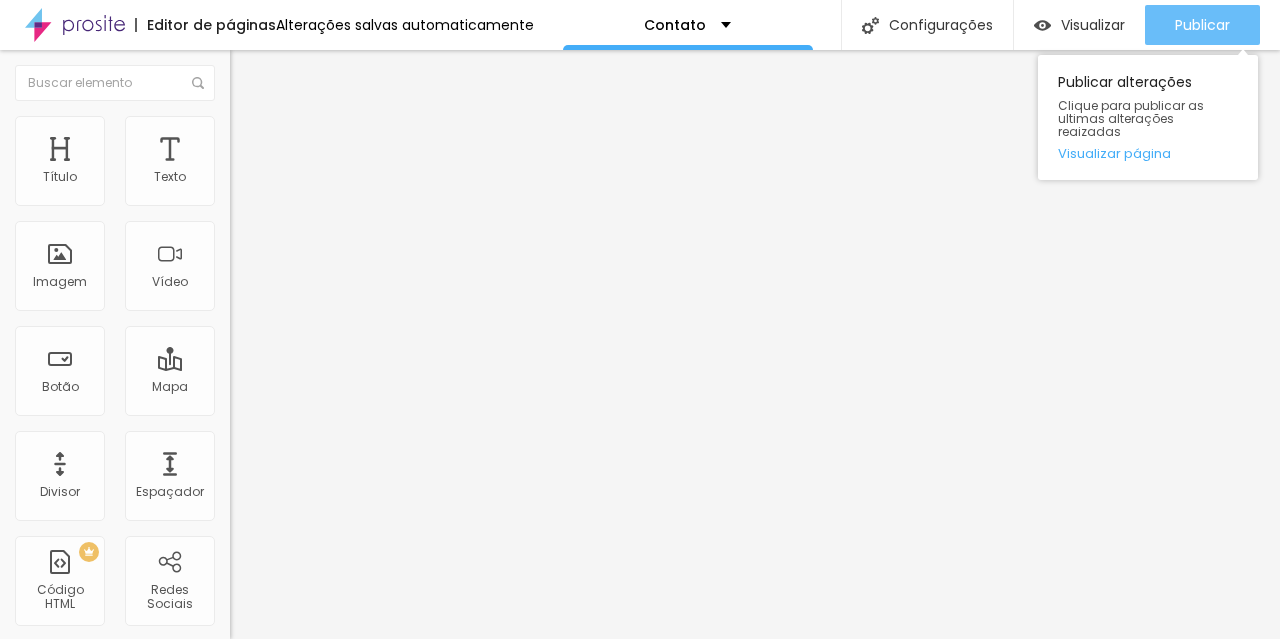 click on "Publicar" at bounding box center (1202, 25) 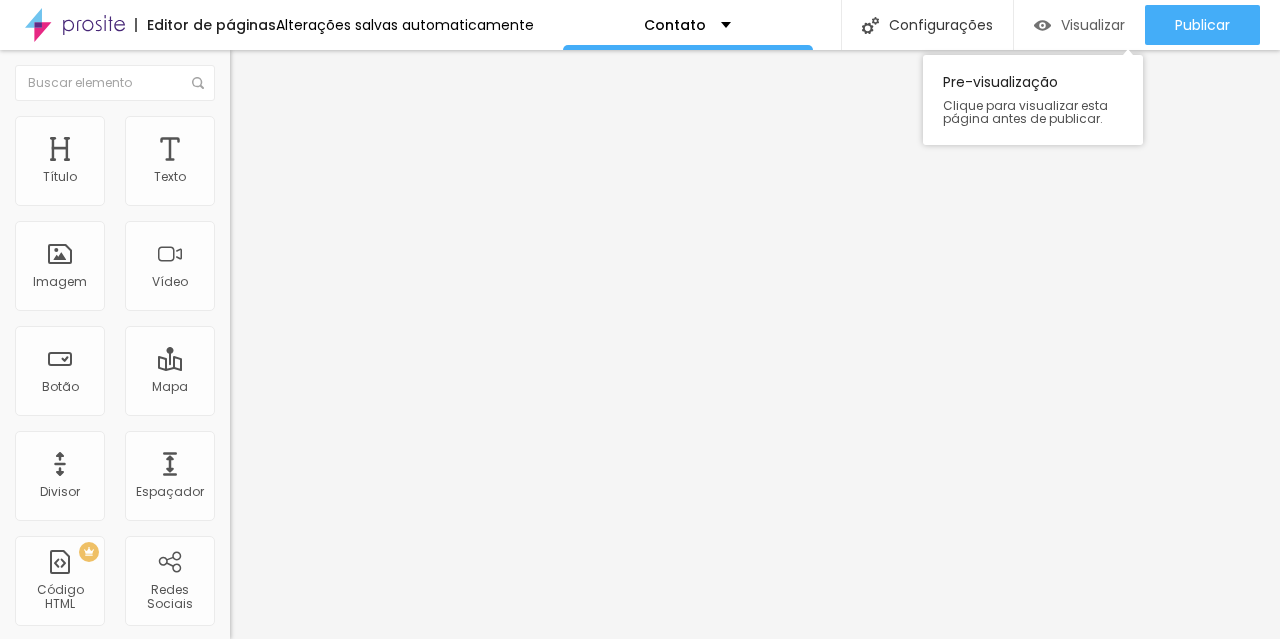click on "Visualizar" at bounding box center [1093, 25] 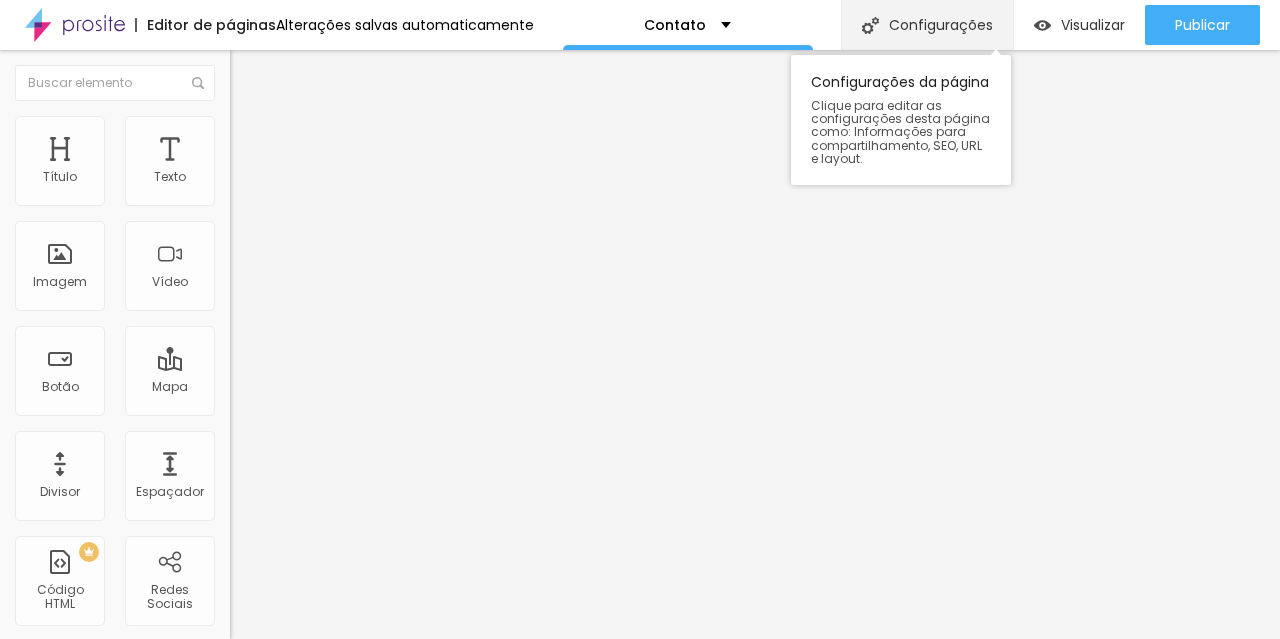 click on "Configurações" at bounding box center (927, 25) 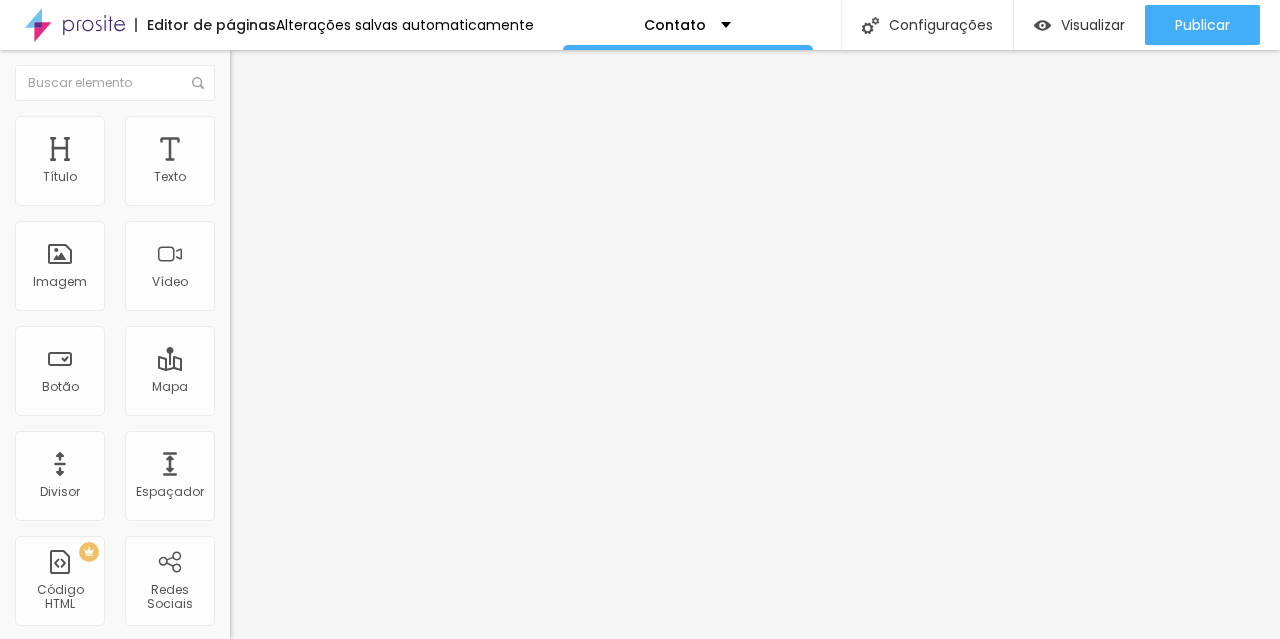 click on "Redes Sociais" at bounding box center (640, 687) 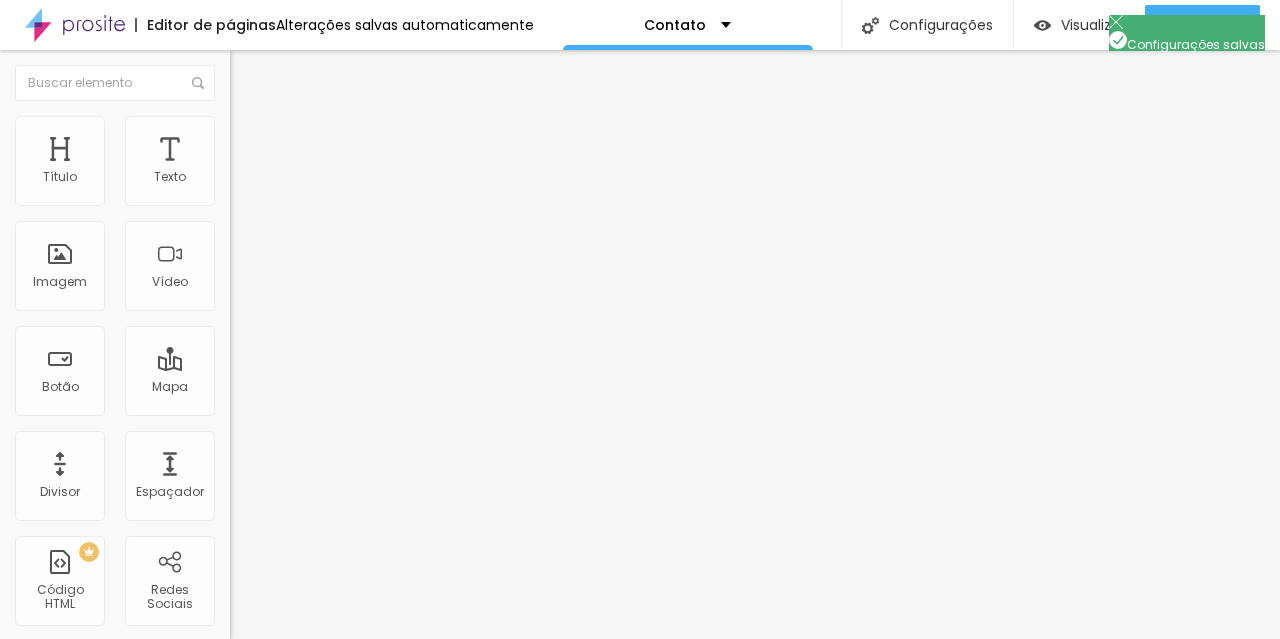 click on "Avançado" at bounding box center [640, 711] 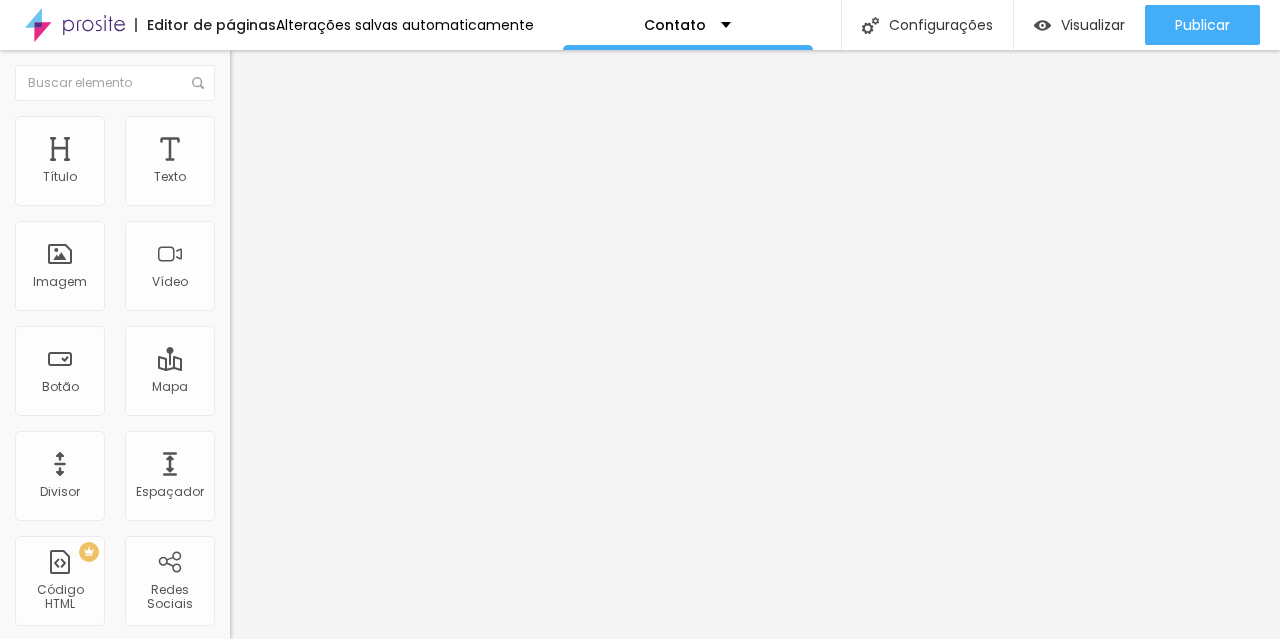 click at bounding box center [660, 873] 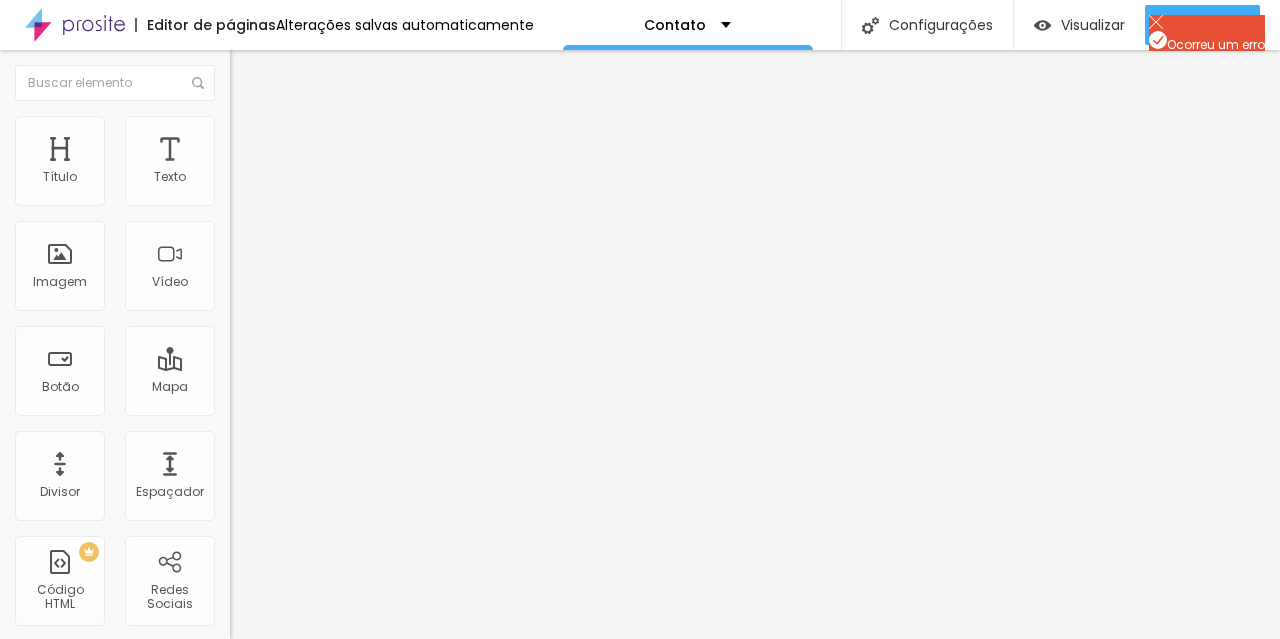 click on "Salvar" at bounding box center [47, 1145] 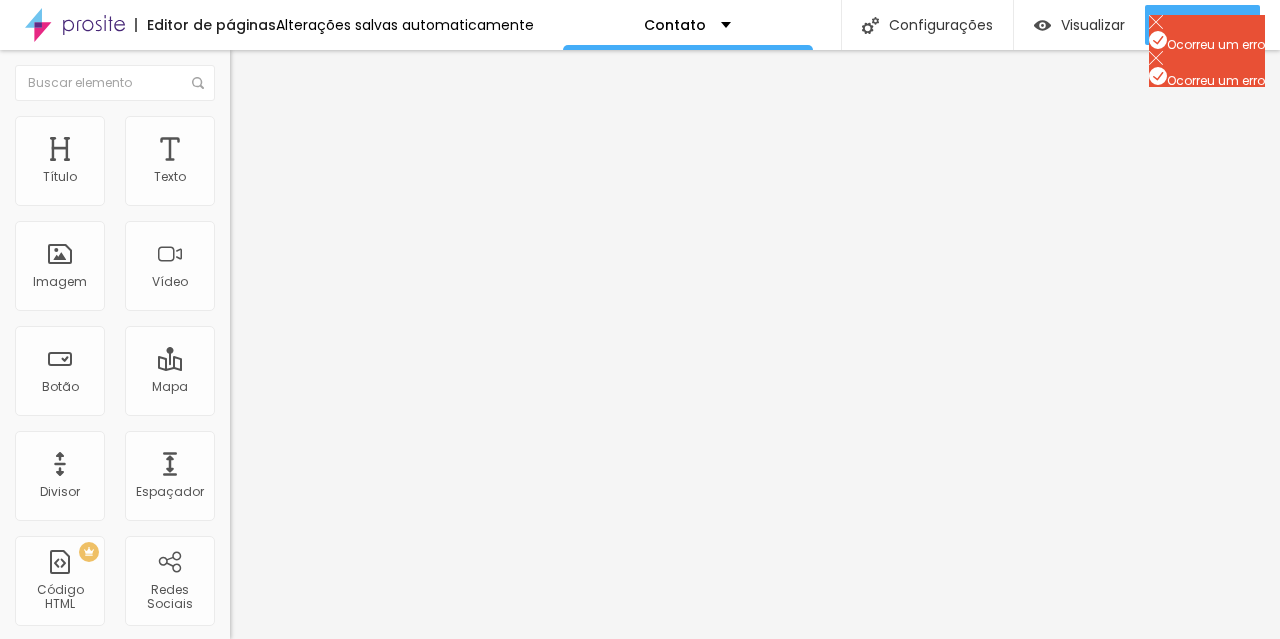 scroll, scrollTop: 141, scrollLeft: 0, axis: vertical 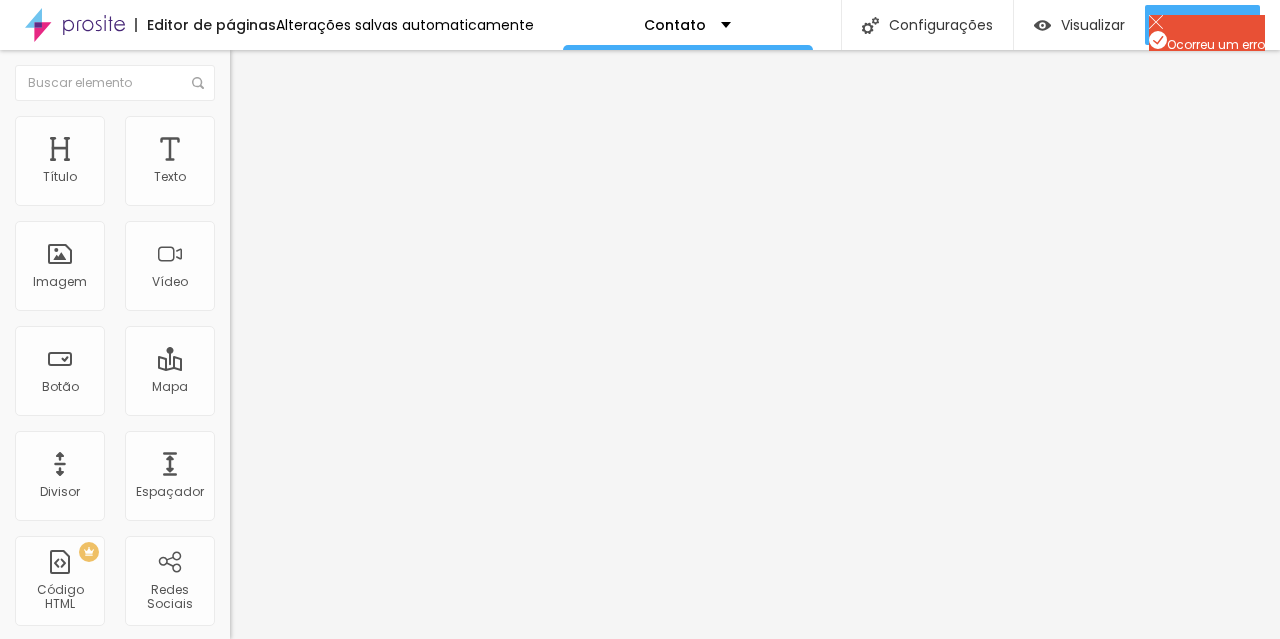 click at bounding box center (640, 660) 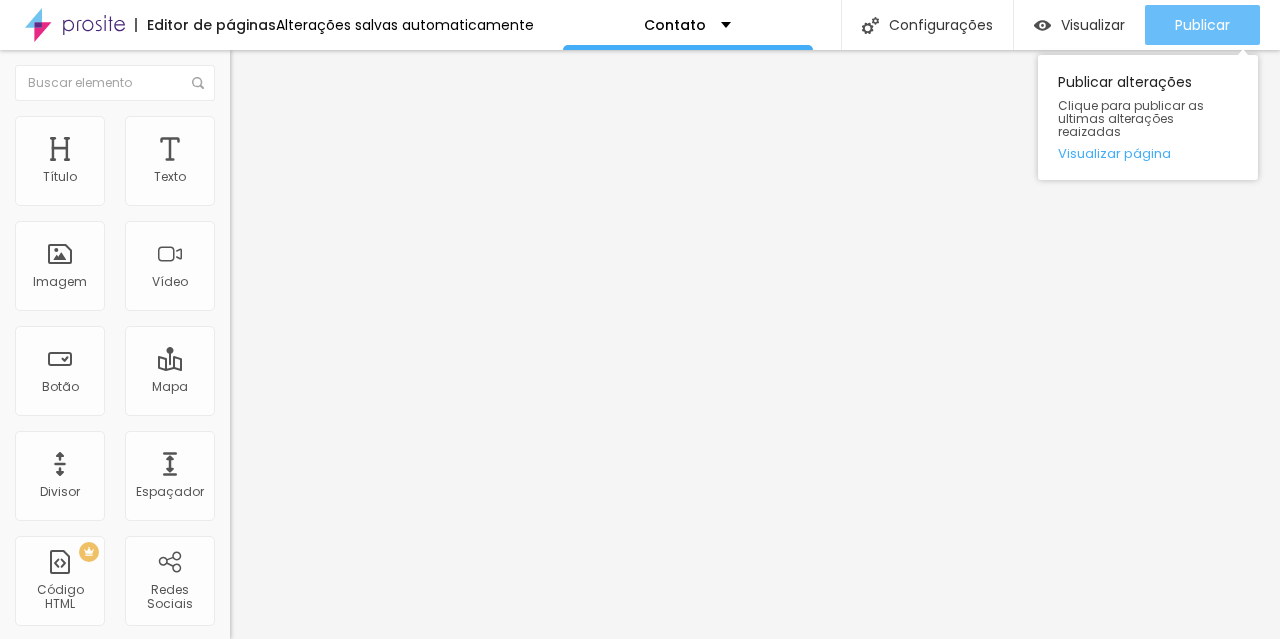 click on "Publicar" at bounding box center (1202, 25) 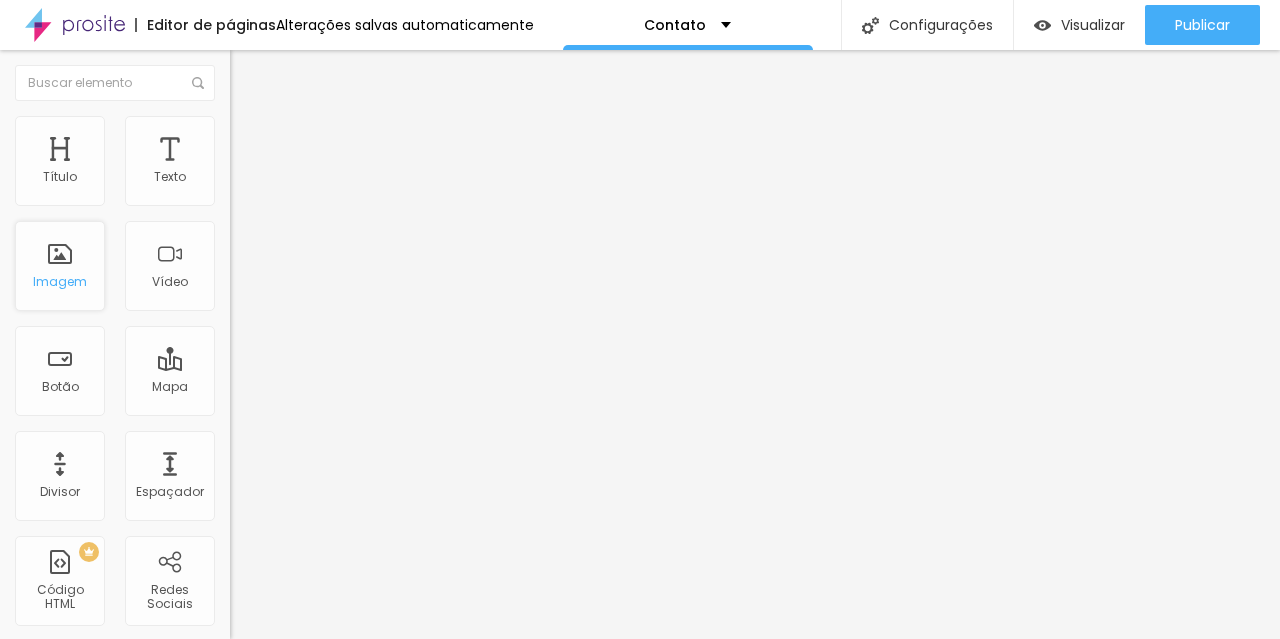 click on "Imagem" at bounding box center (60, 282) 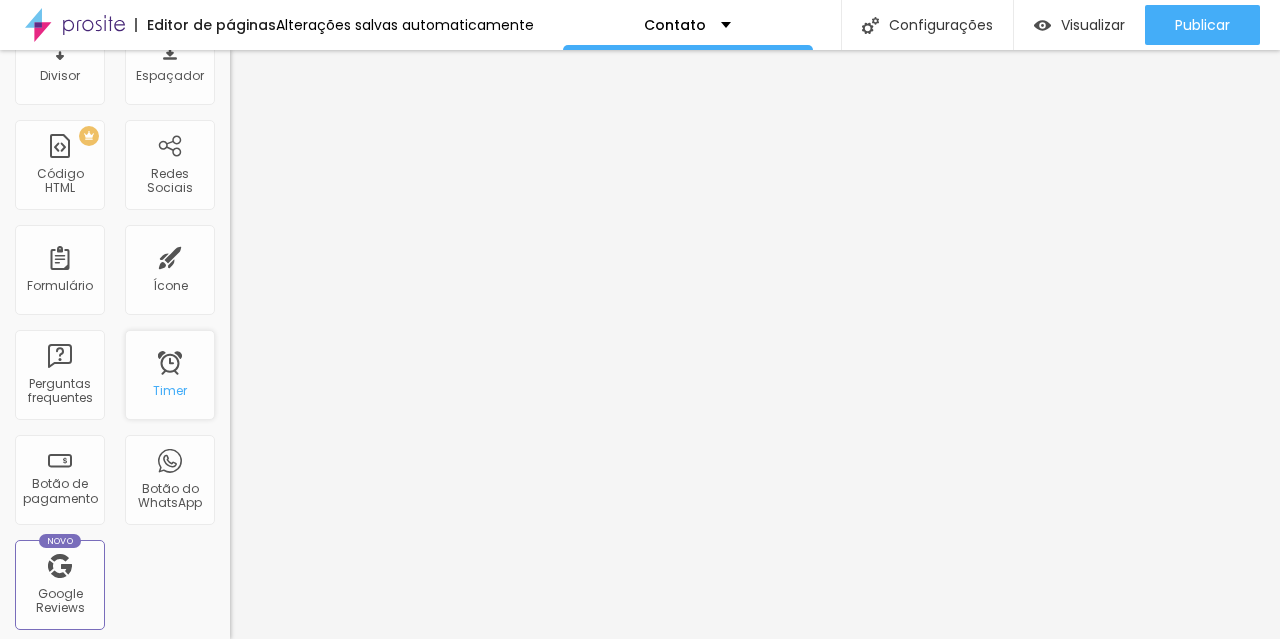 scroll, scrollTop: 463, scrollLeft: 0, axis: vertical 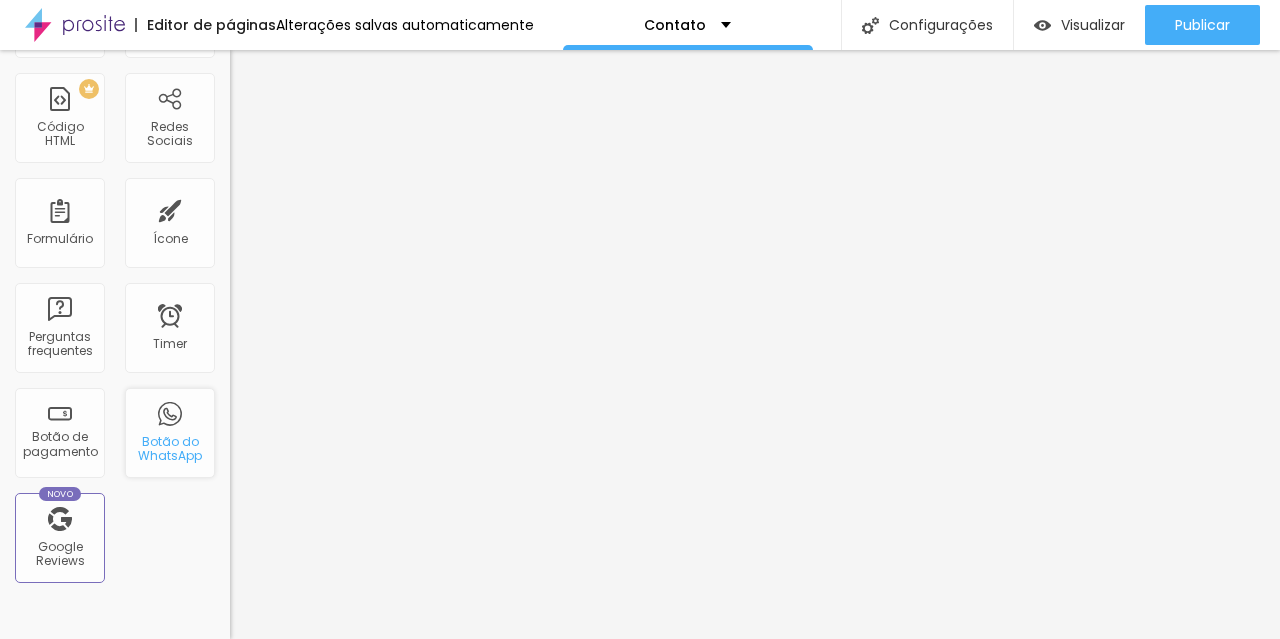 click on "Botão do WhatsApp" at bounding box center [169, 449] 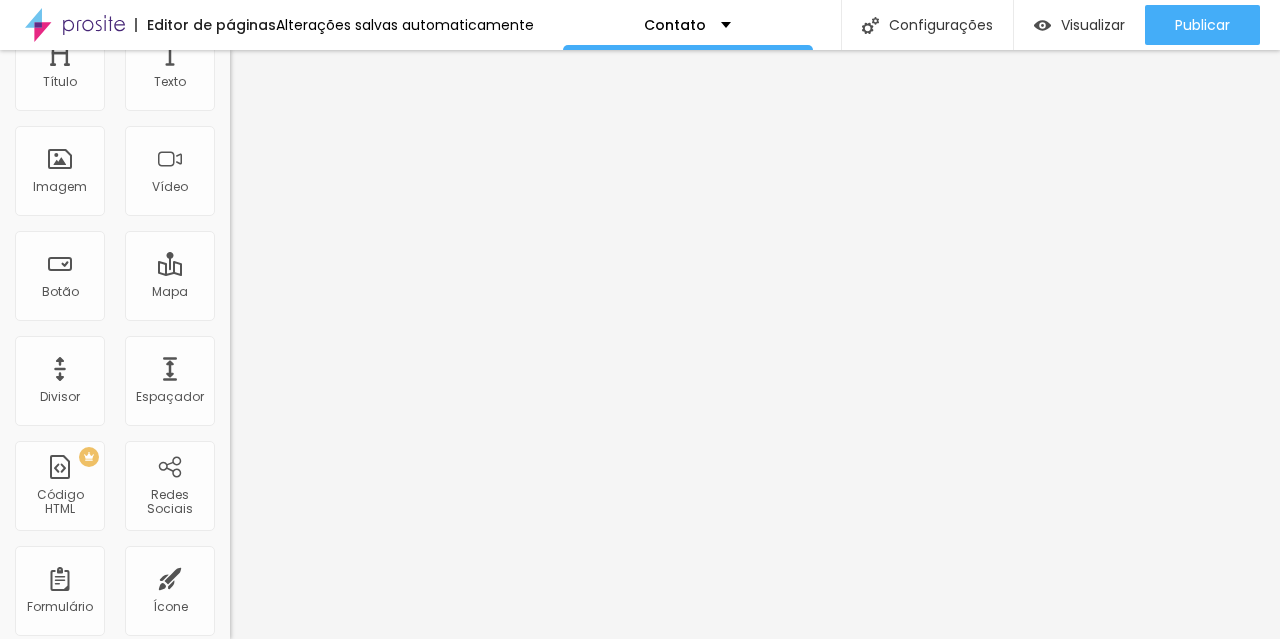 scroll, scrollTop: 0, scrollLeft: 0, axis: both 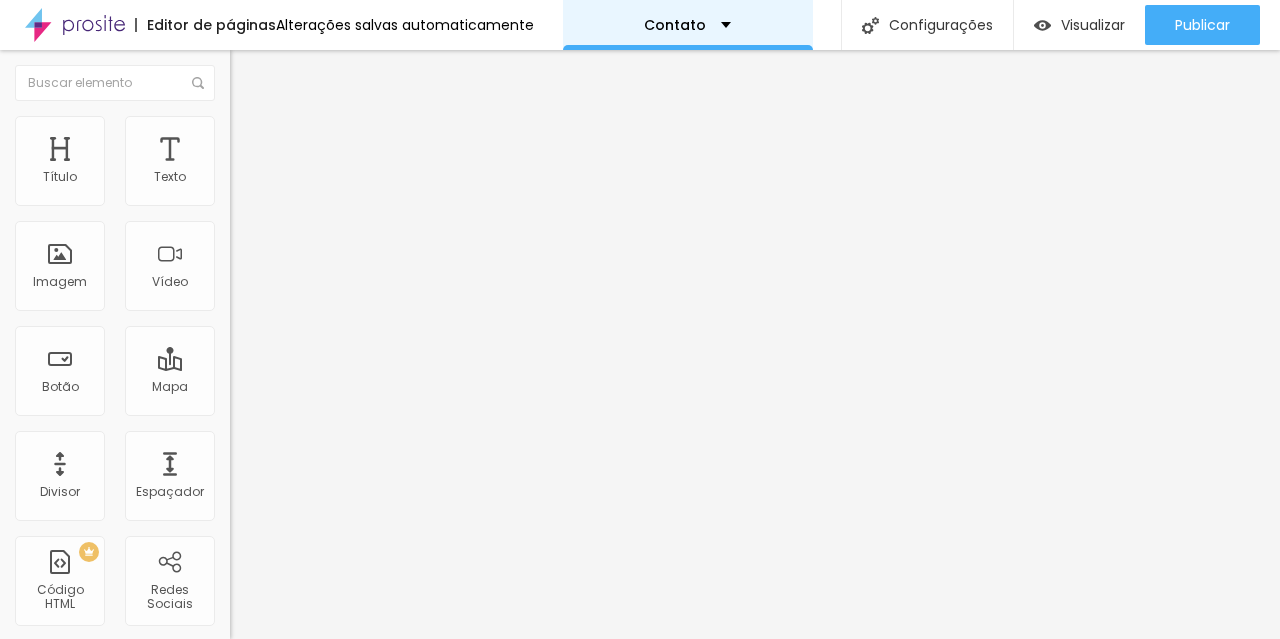 click on "Contato" at bounding box center [687, 25] 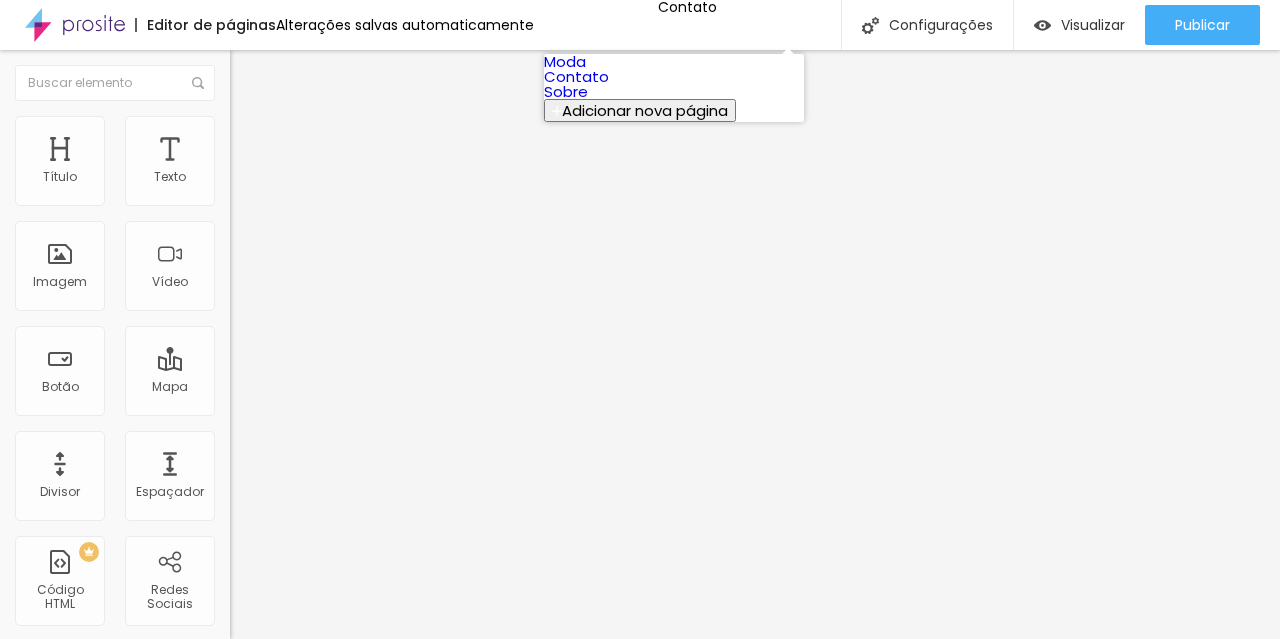 click on "Moda" at bounding box center (565, 61) 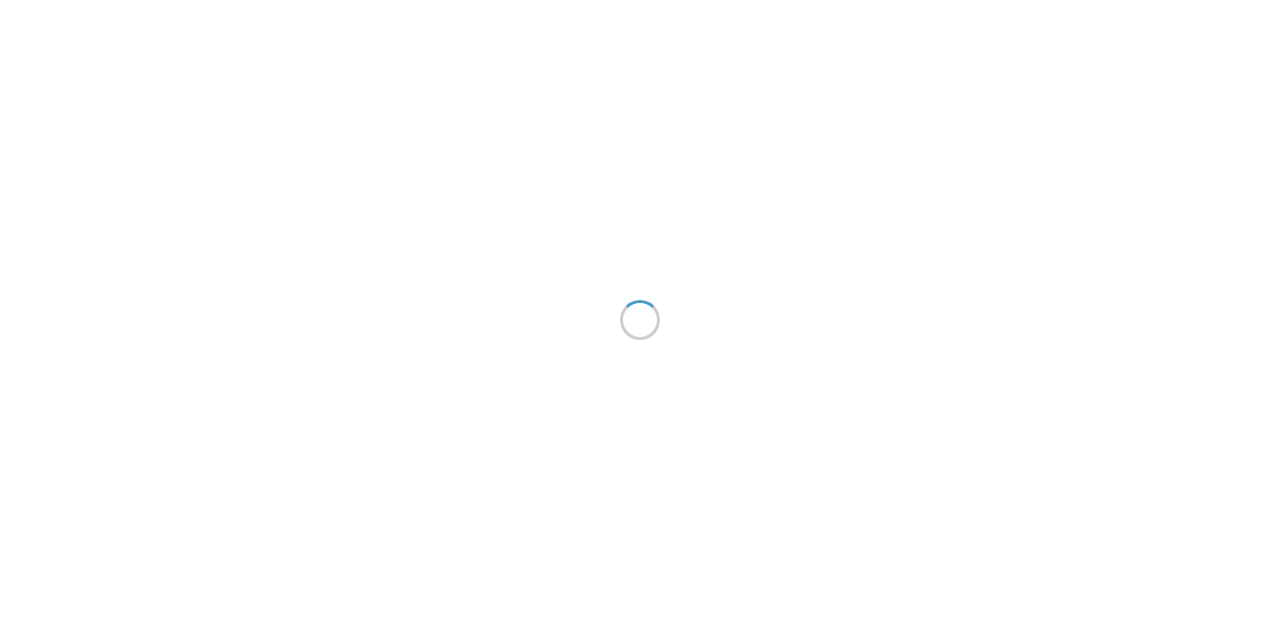 scroll, scrollTop: 0, scrollLeft: 0, axis: both 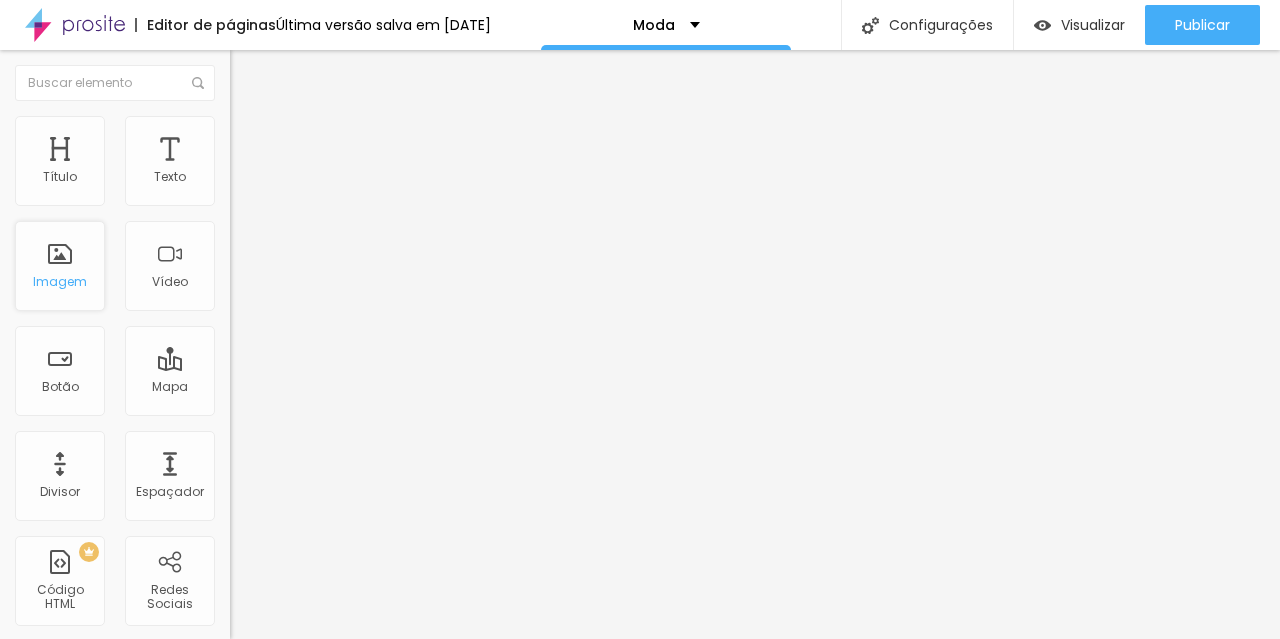 click on "Imagem" at bounding box center (60, 281) 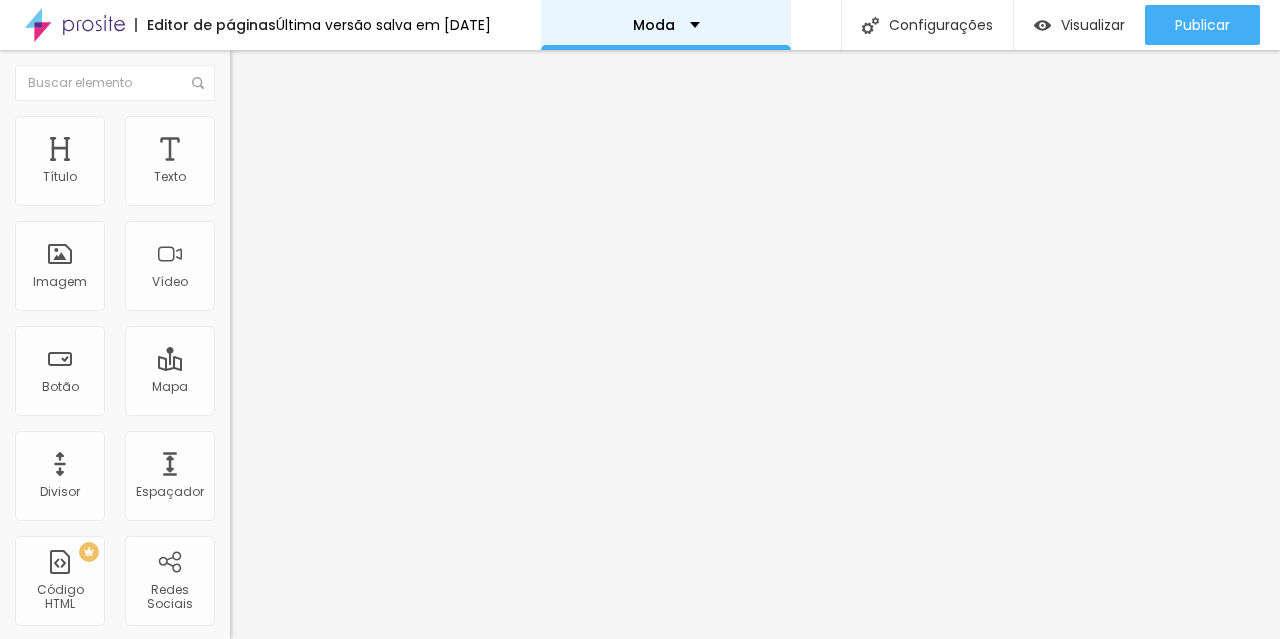 click on "Moda" at bounding box center (666, 25) 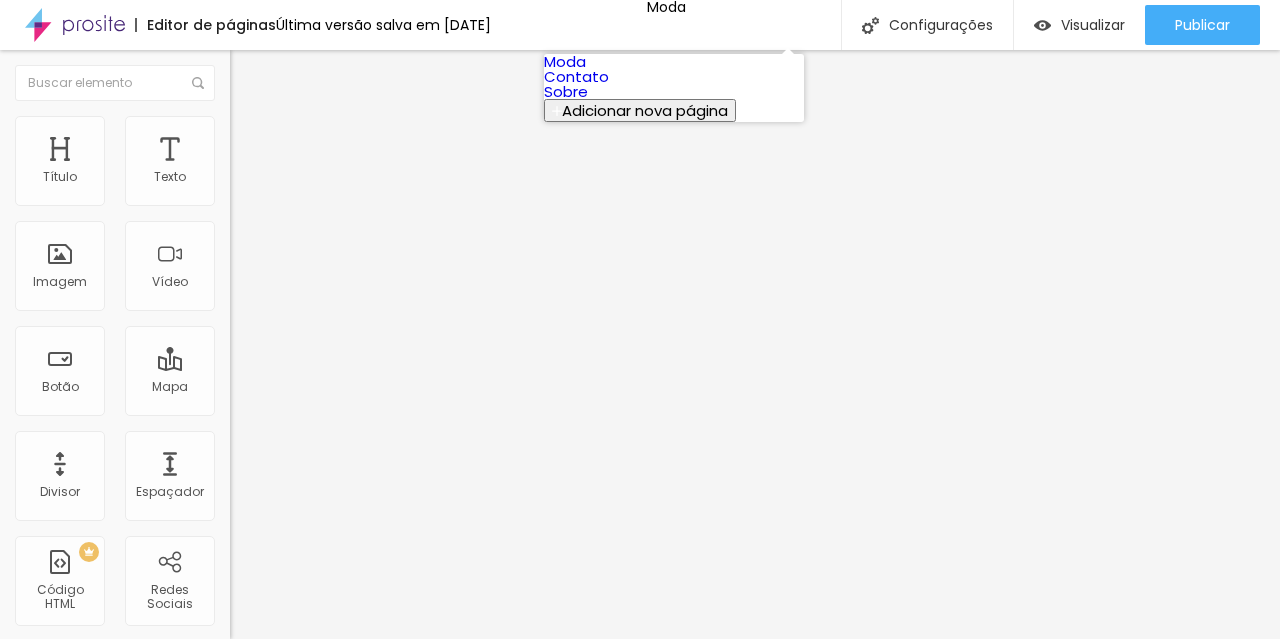 click on "Sobre" at bounding box center [566, 91] 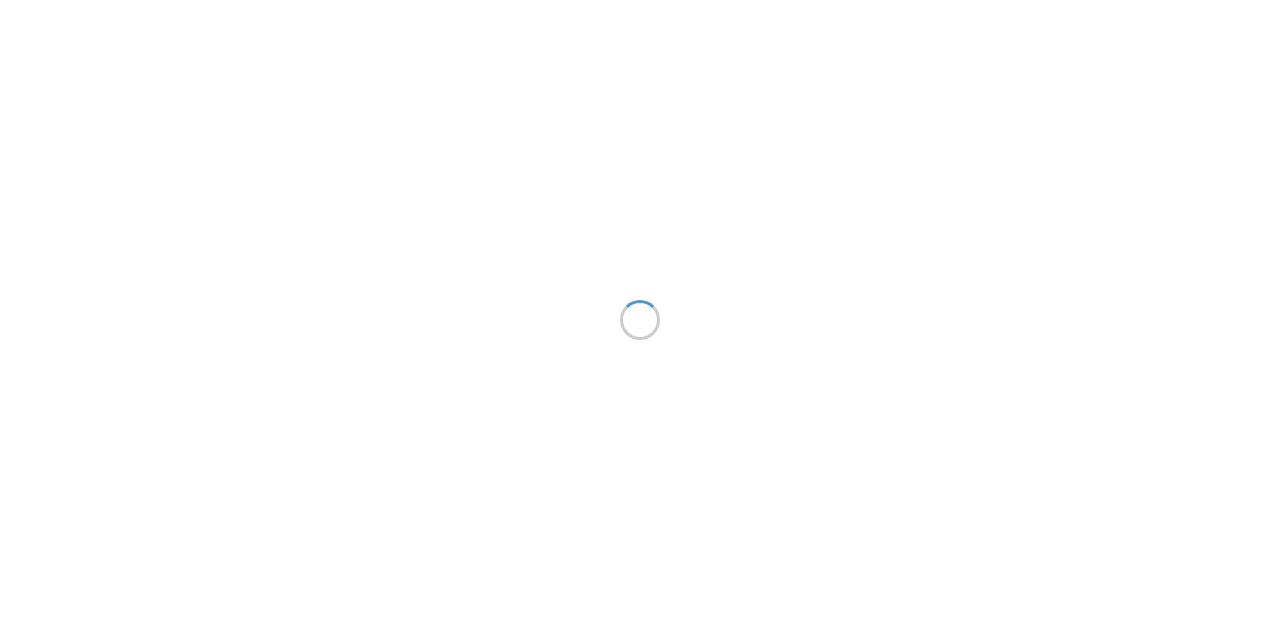 scroll, scrollTop: 0, scrollLeft: 0, axis: both 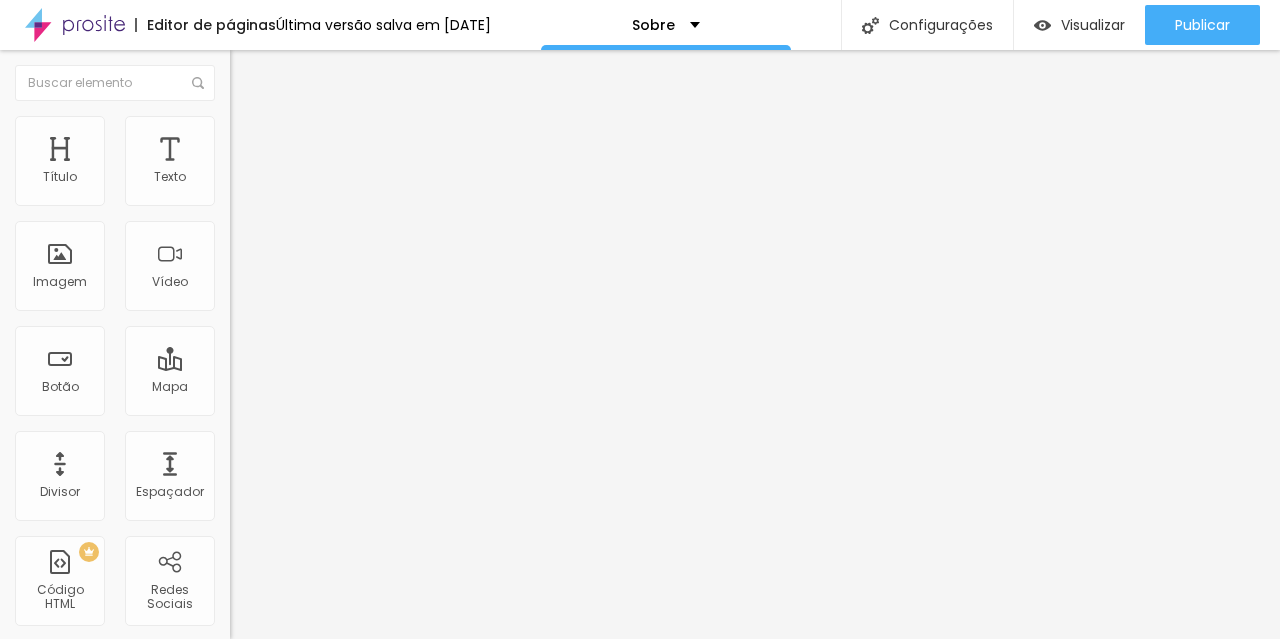 click at bounding box center (239, 125) 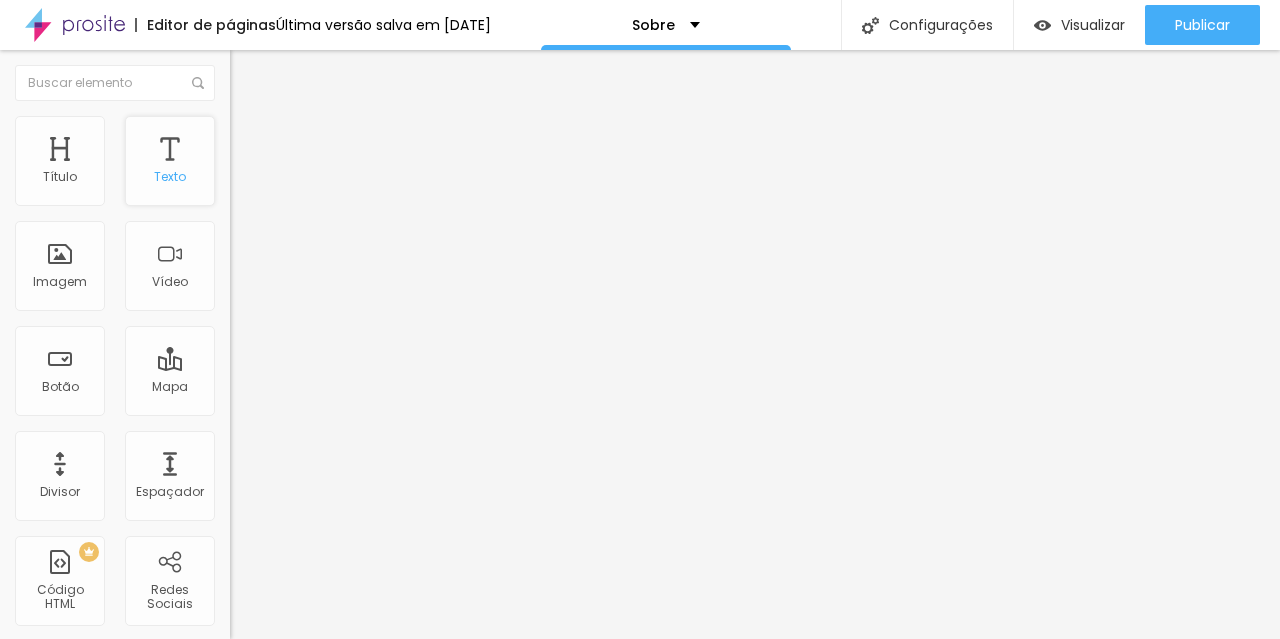 click on "Texto" at bounding box center (170, 161) 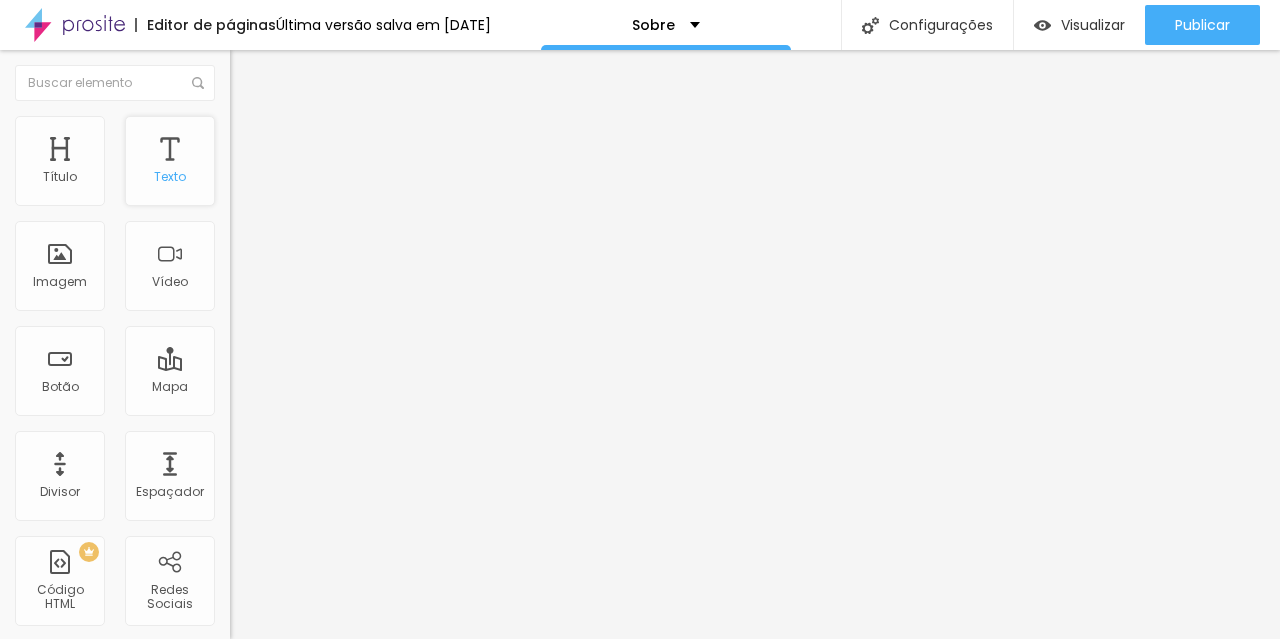 click on "Texto" at bounding box center [170, 176] 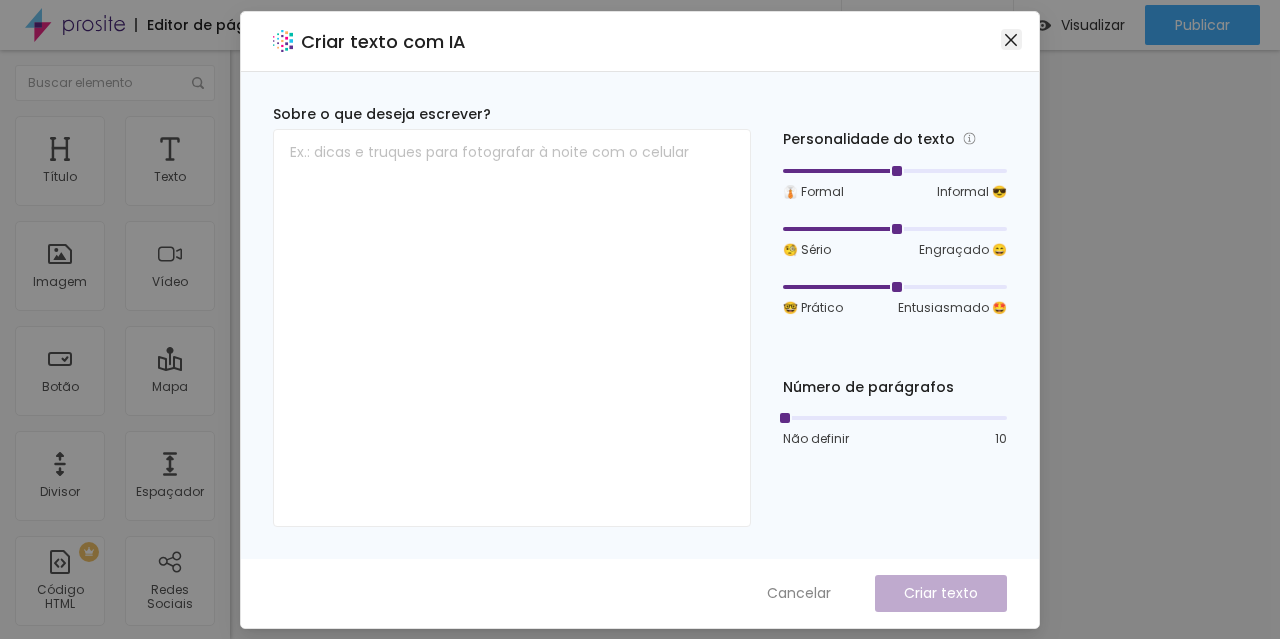 click at bounding box center [1011, 39] 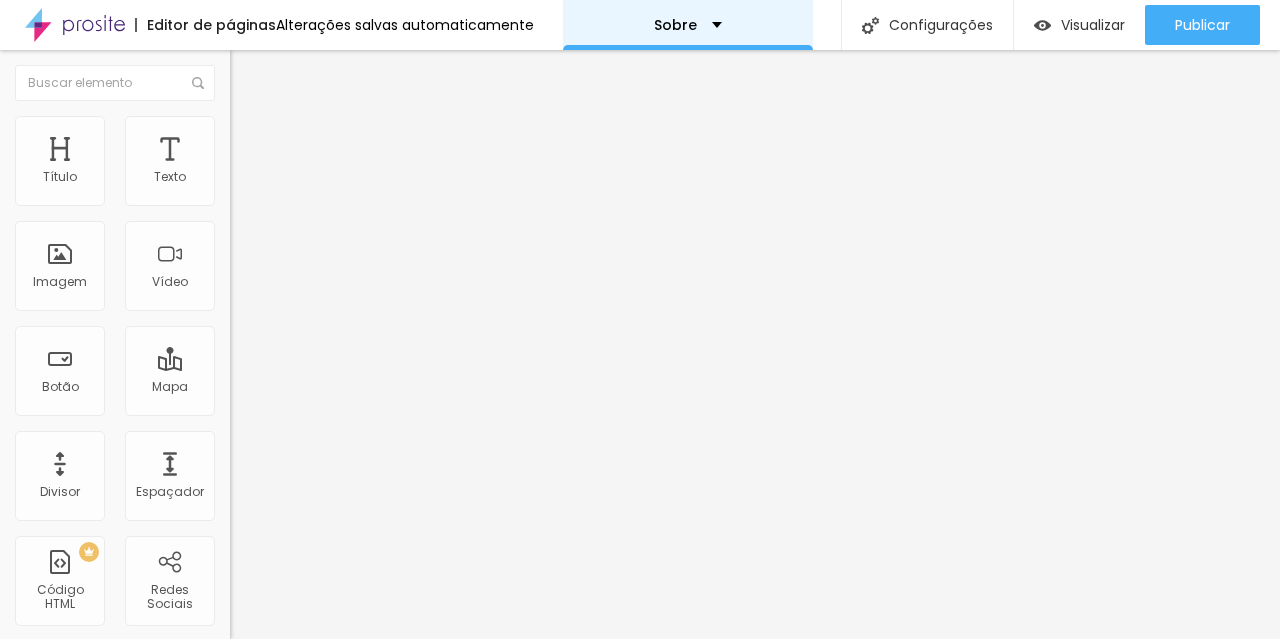 click on "Sobre" at bounding box center (688, 25) 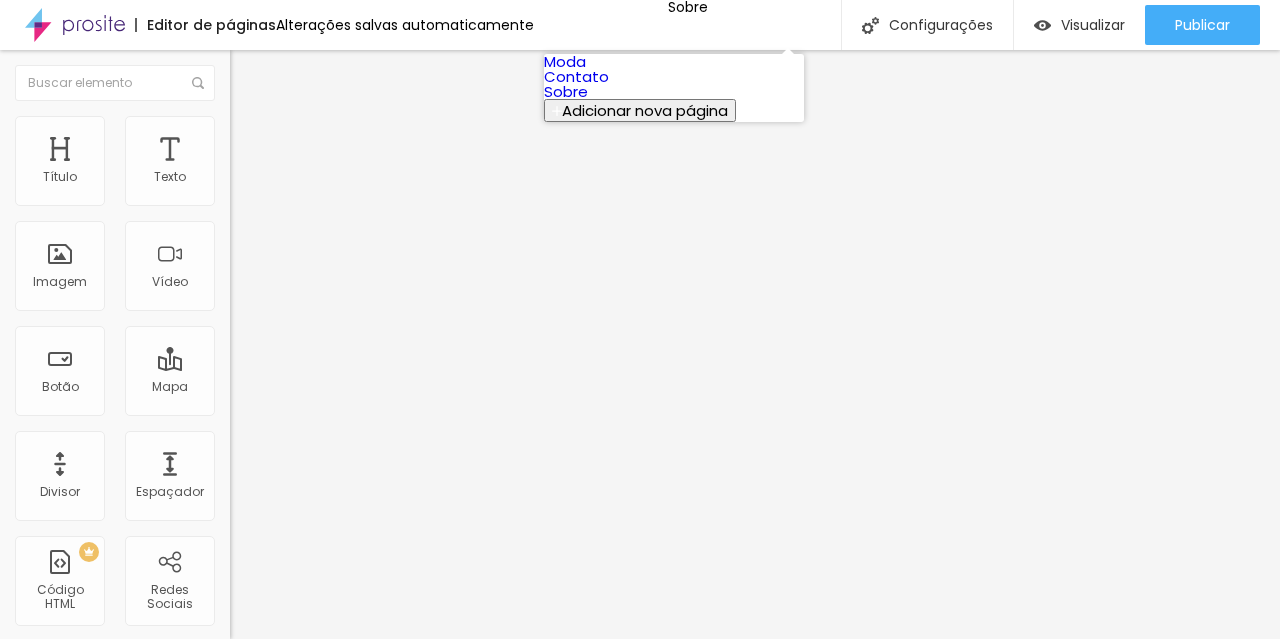 click on "Contato" at bounding box center [576, 76] 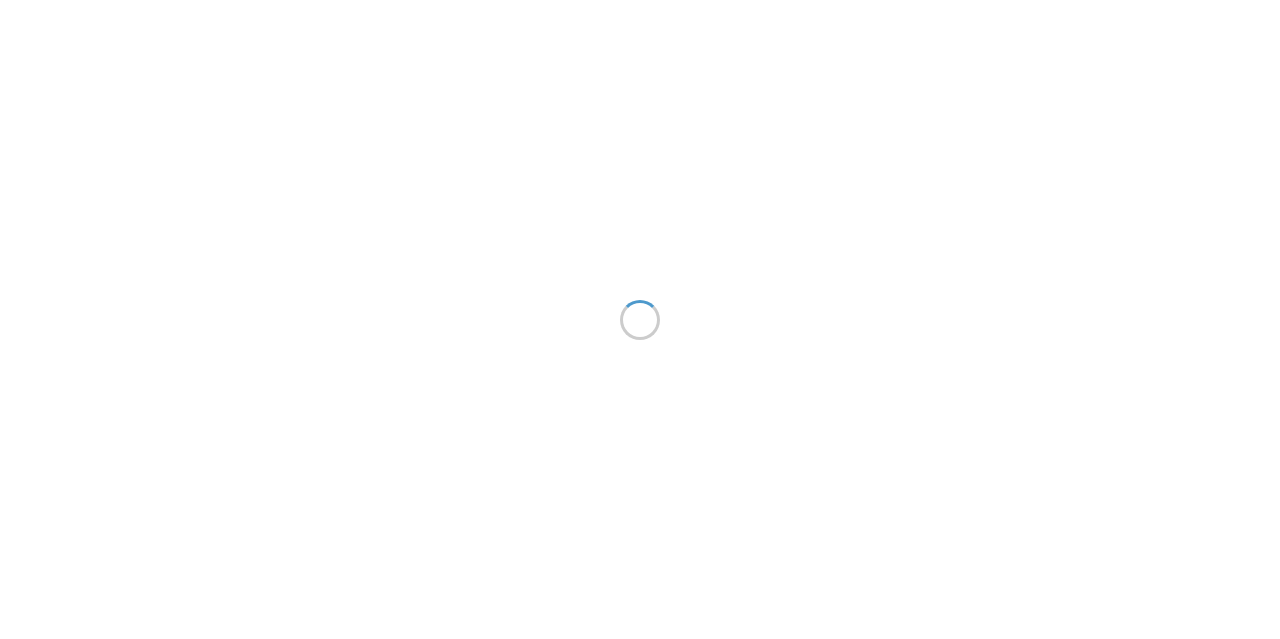scroll, scrollTop: 0, scrollLeft: 0, axis: both 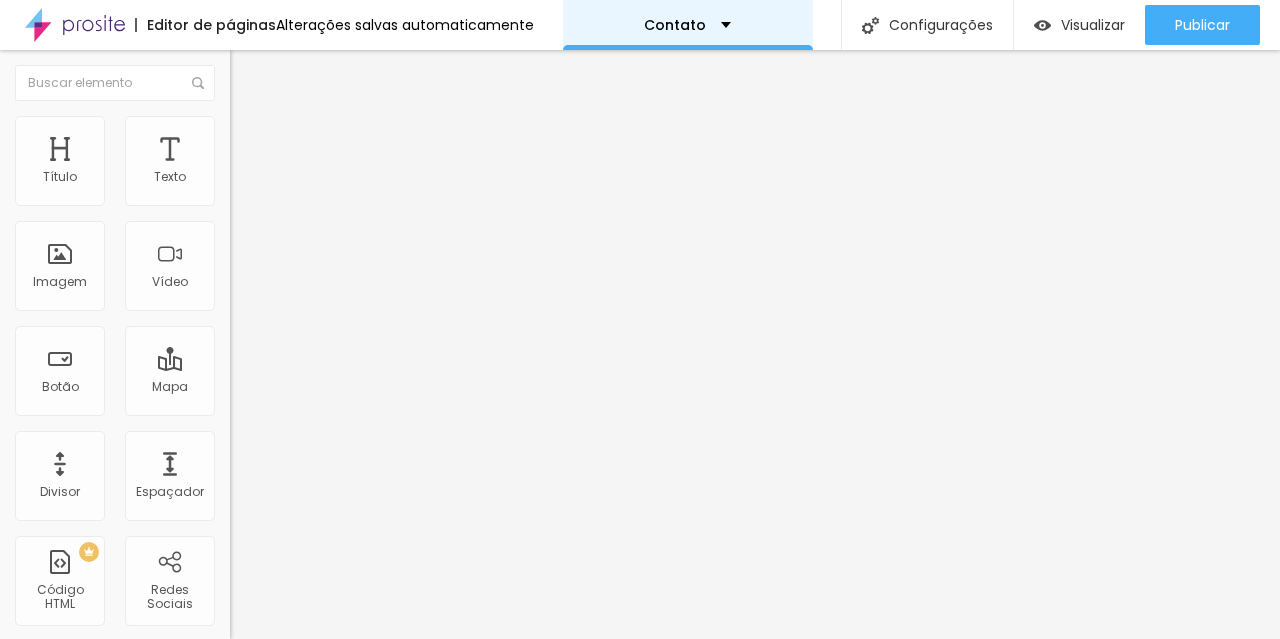 click on "Contato" at bounding box center [687, 25] 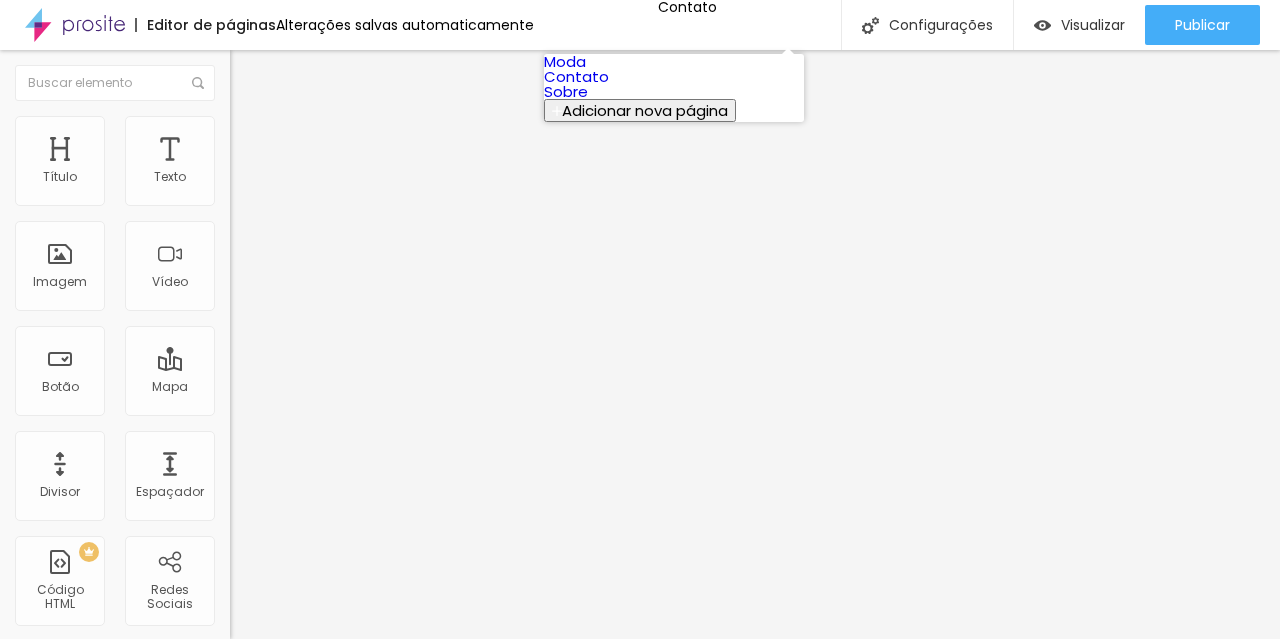 click on "Sobre" at bounding box center (566, 91) 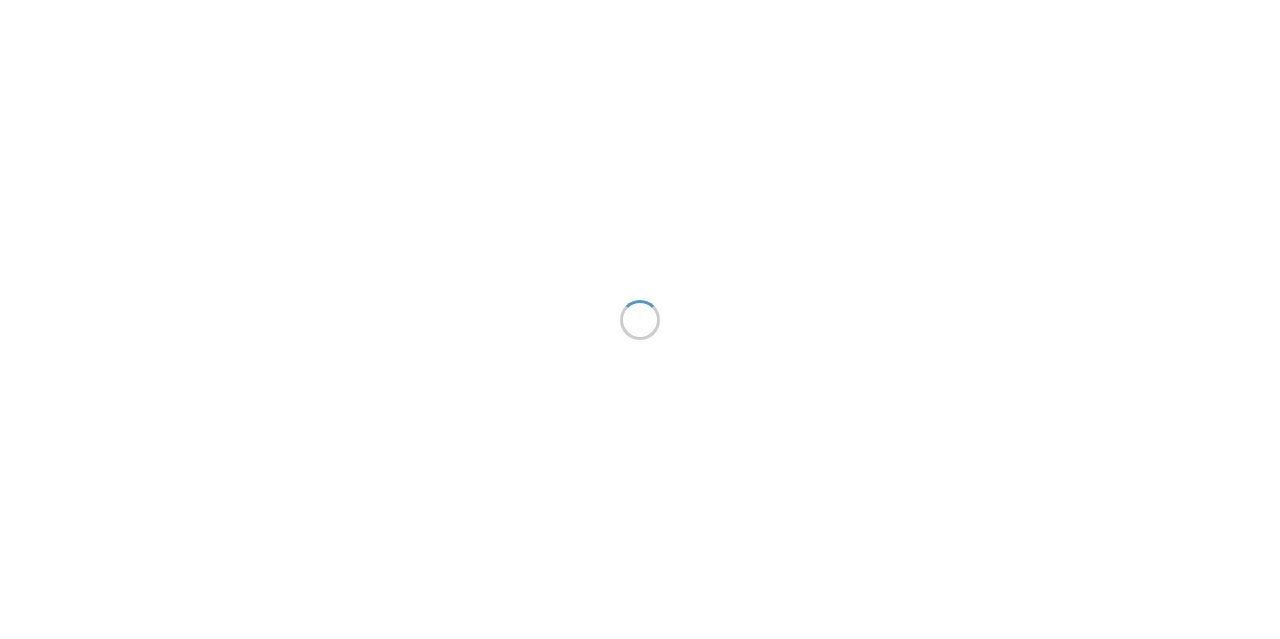 scroll, scrollTop: 0, scrollLeft: 0, axis: both 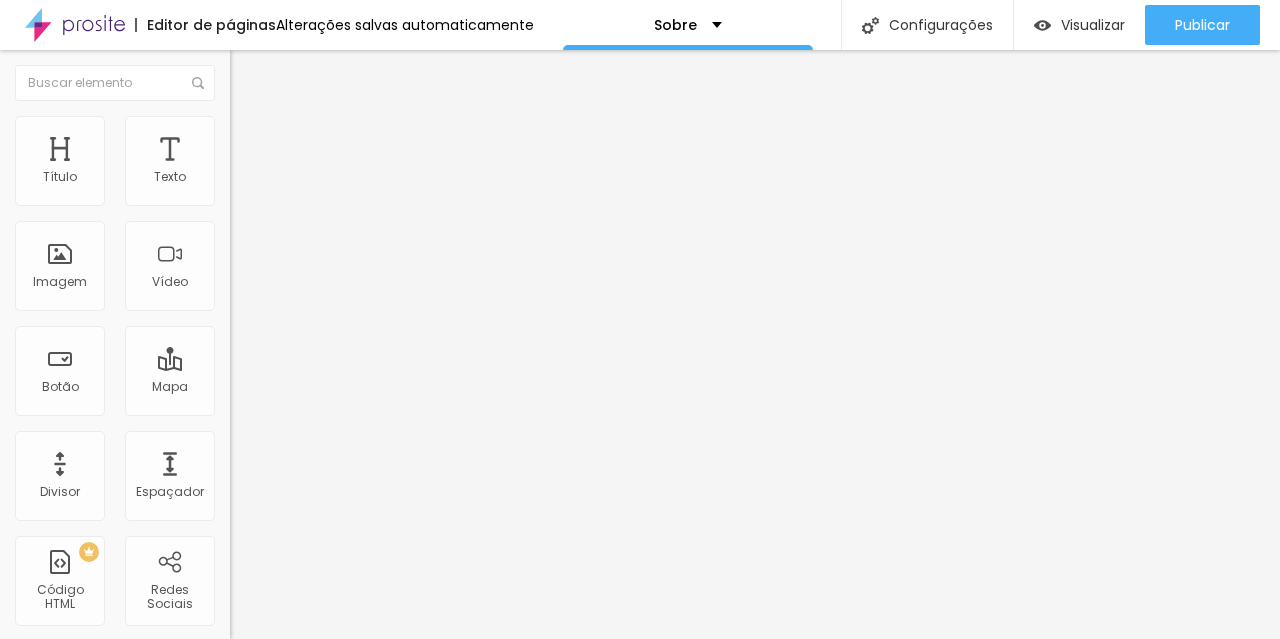 click on "Editar nulo" at bounding box center (345, 73) 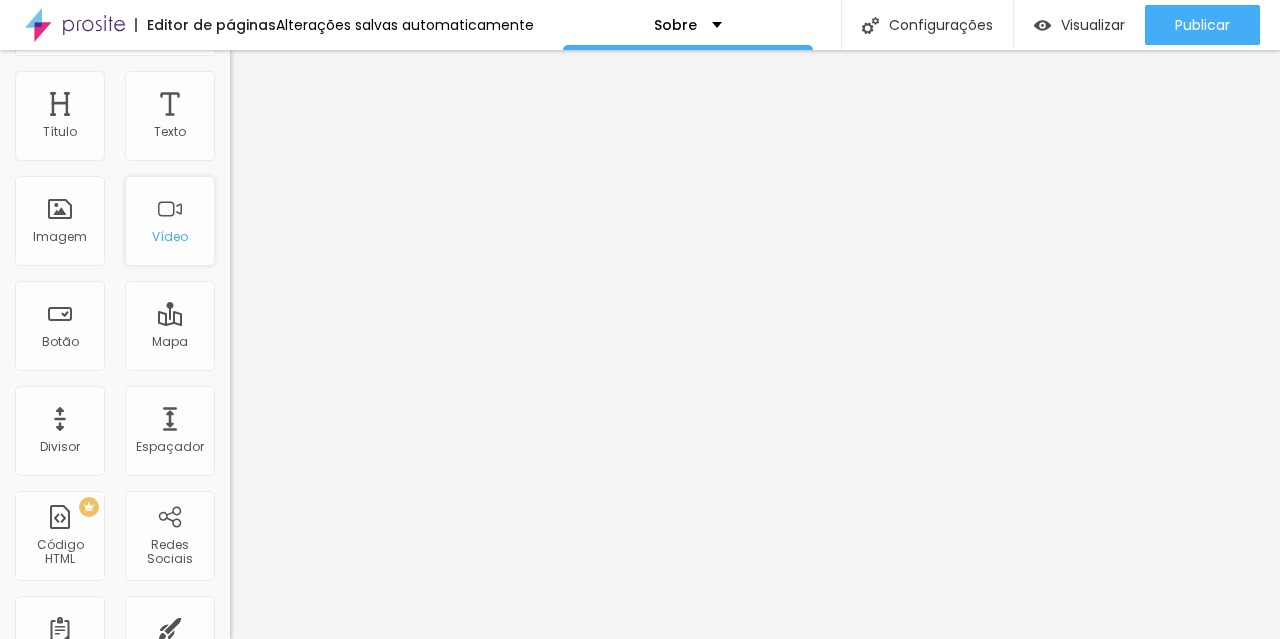 scroll, scrollTop: 0, scrollLeft: 0, axis: both 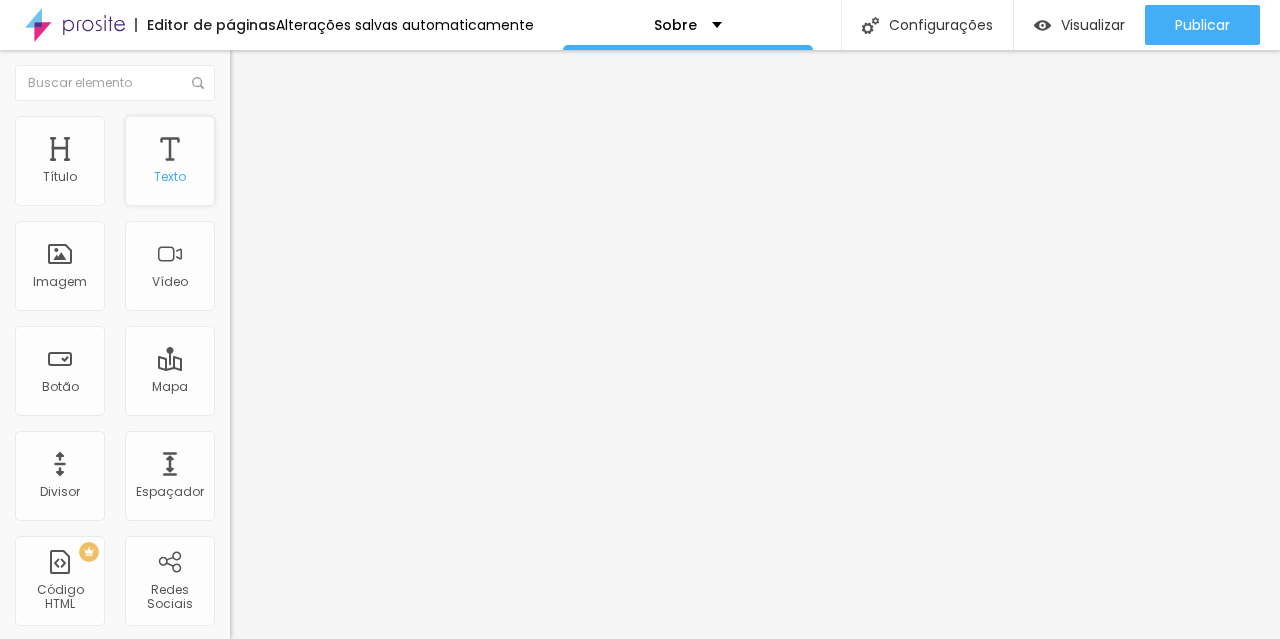 click on "Texto" at bounding box center (170, 176) 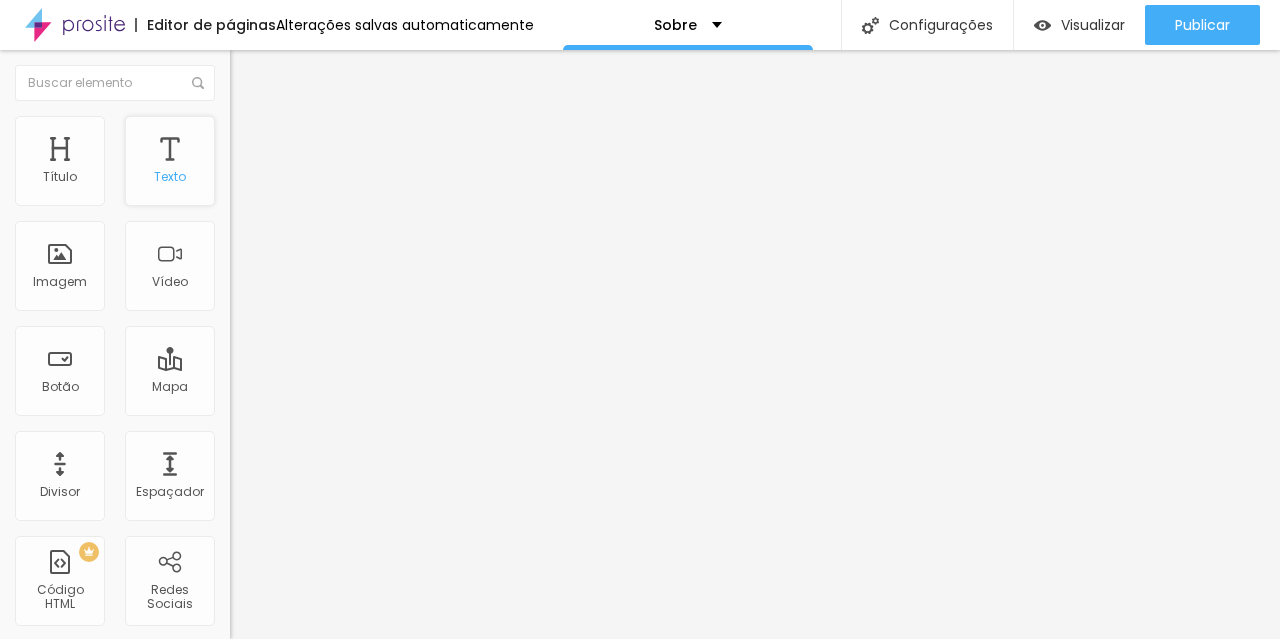 click on "Texto" at bounding box center [170, 161] 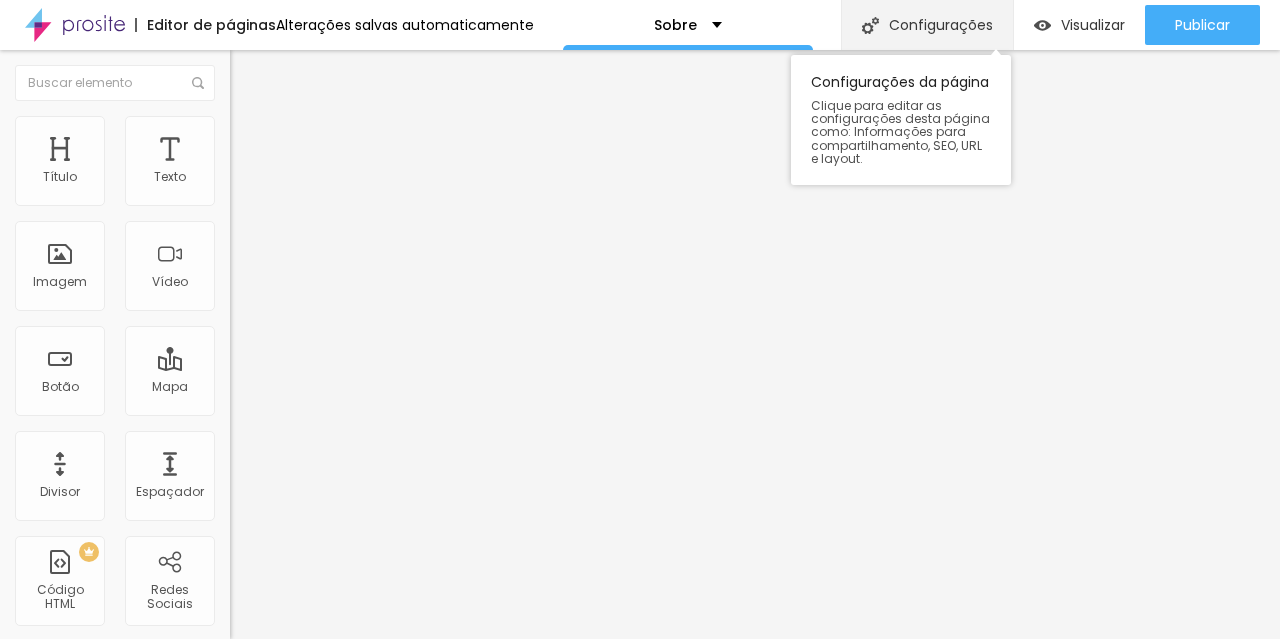 click on "Configurações" at bounding box center (941, 25) 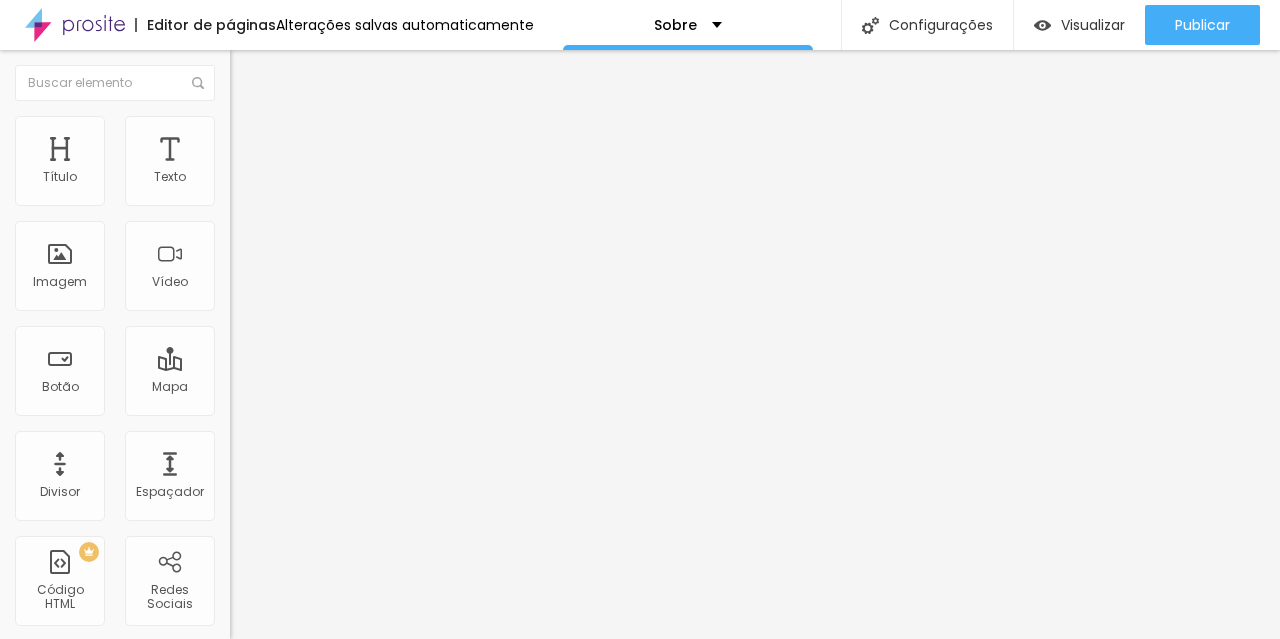 click on "SEO" at bounding box center [640, 699] 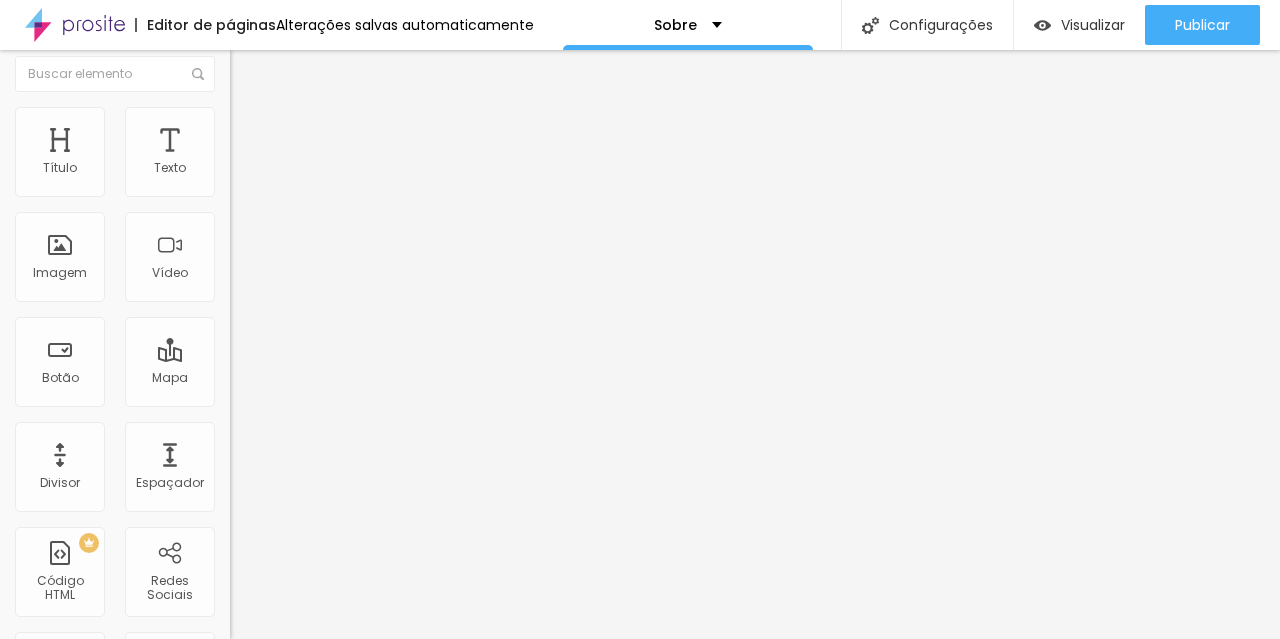 scroll, scrollTop: 0, scrollLeft: 0, axis: both 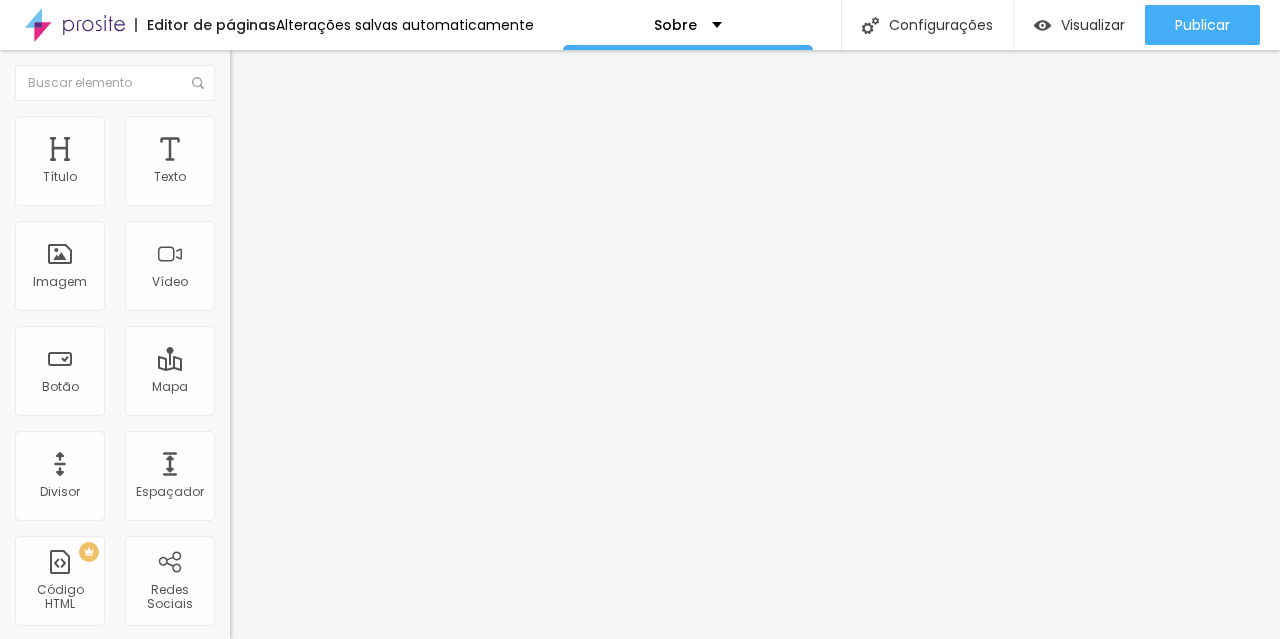 click at bounding box center (239, 105) 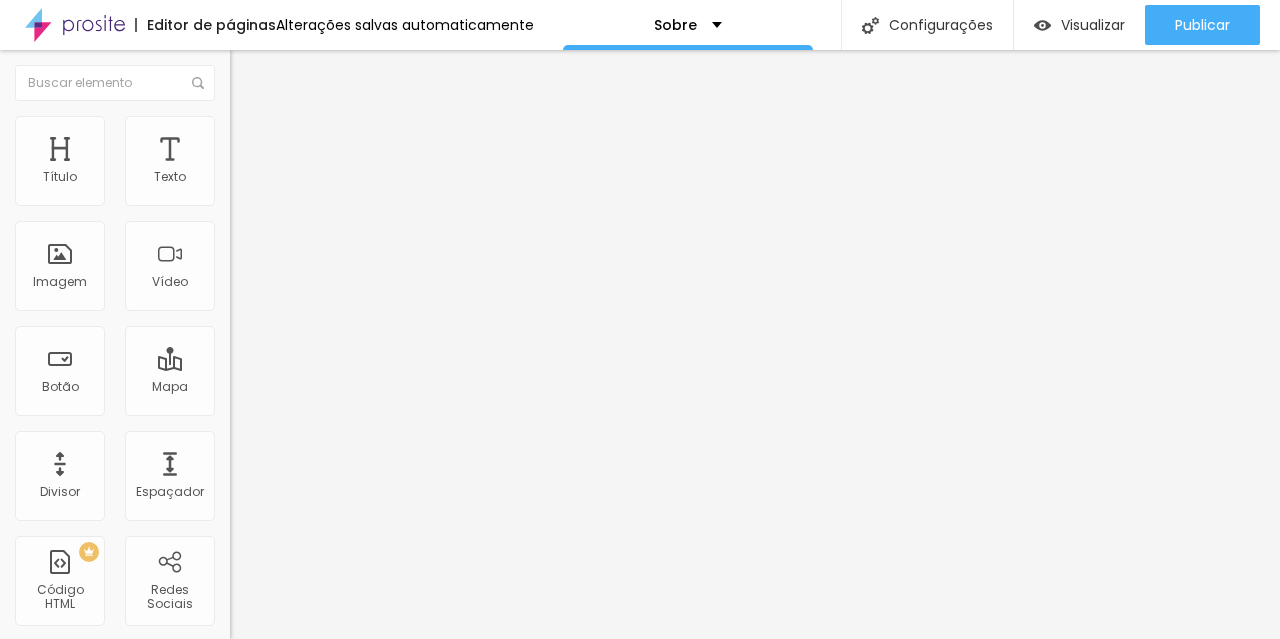 click on "Avançado" at bounding box center (281, 149) 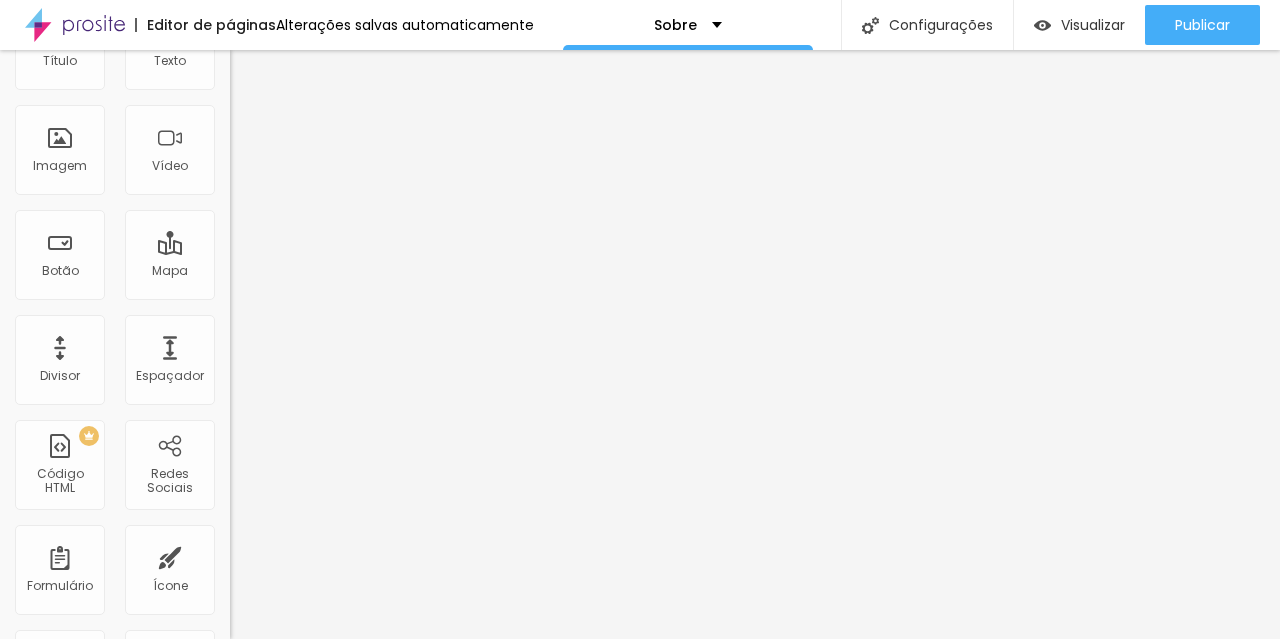 scroll, scrollTop: 0, scrollLeft: 0, axis: both 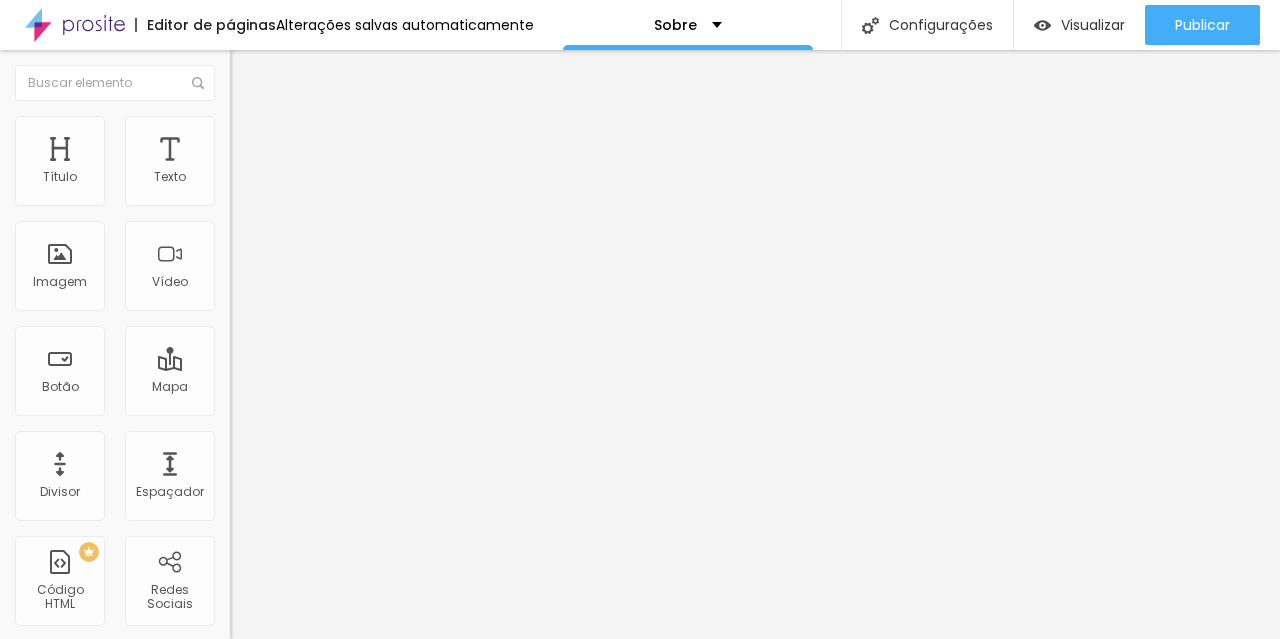 click at bounding box center [239, 125] 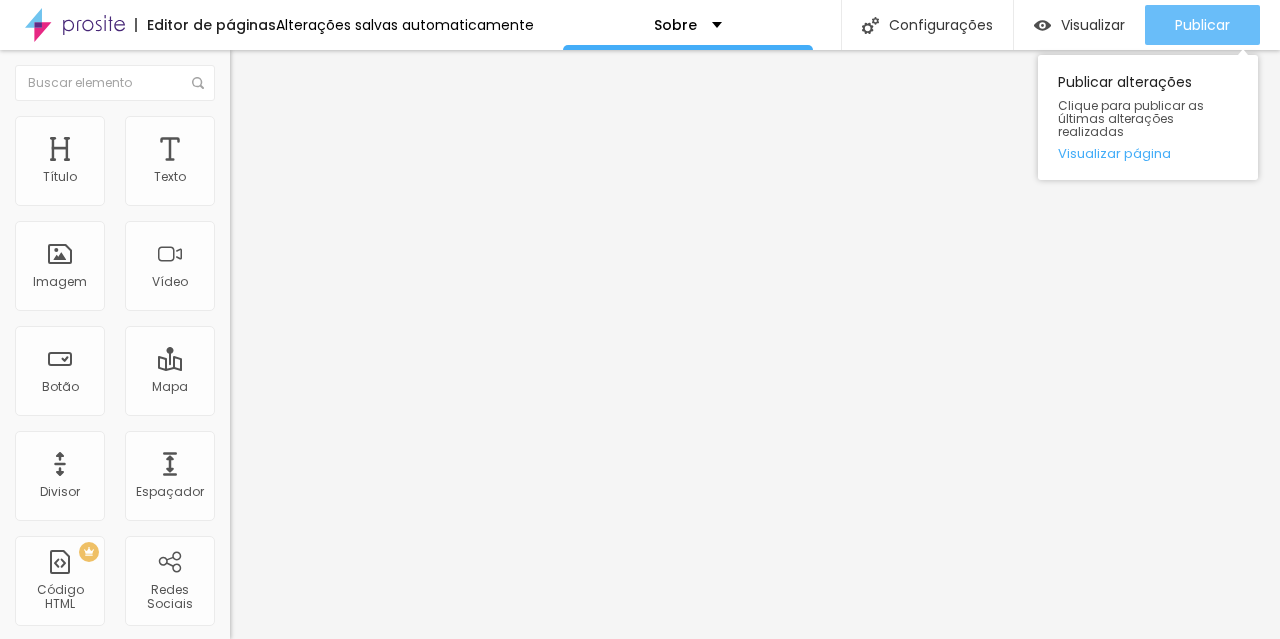 click on "Publicar" at bounding box center [1202, 25] 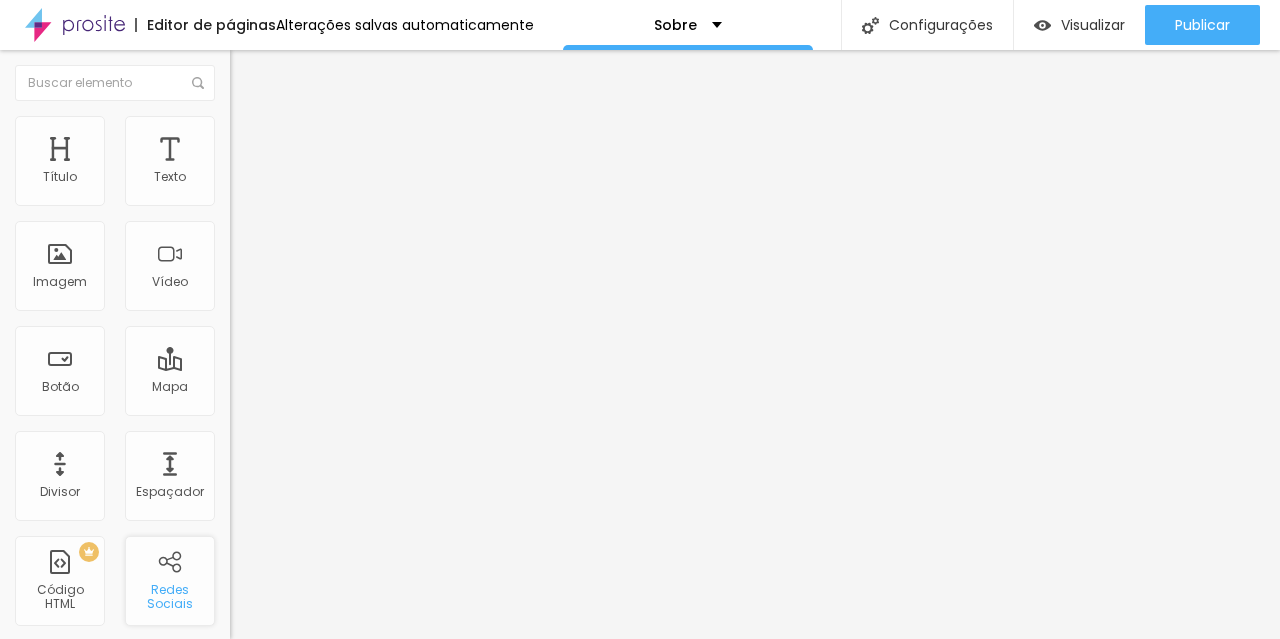 click on "Redes Sociais" at bounding box center [169, 597] 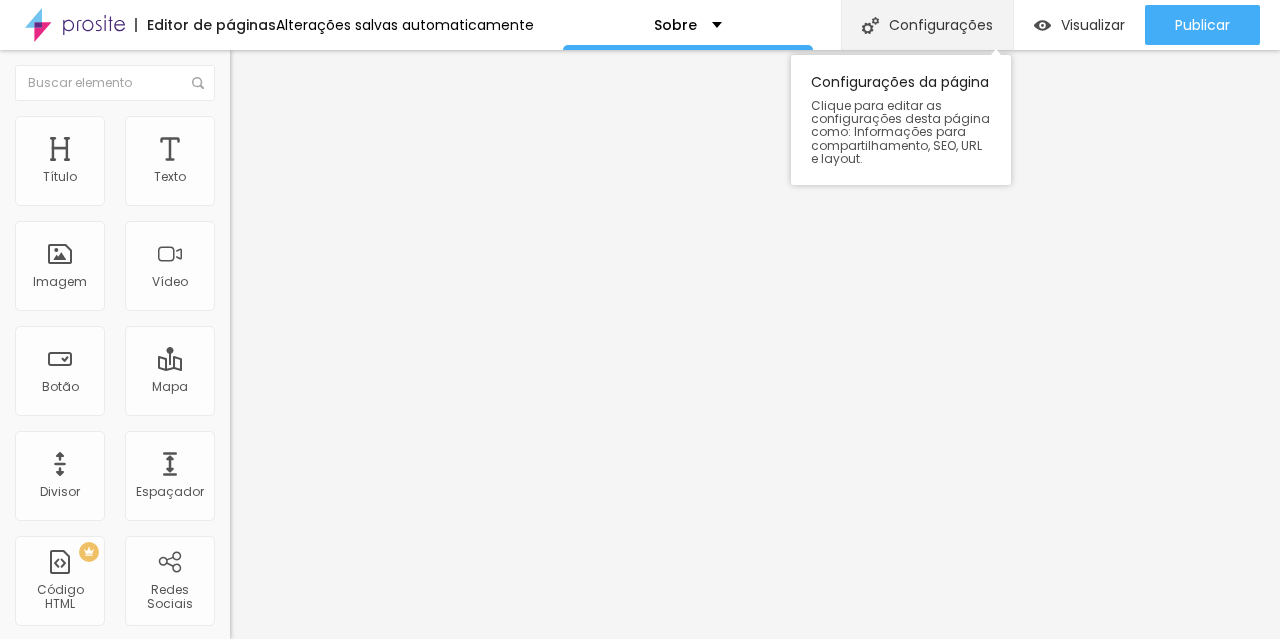 click on "Configurações" at bounding box center (927, 25) 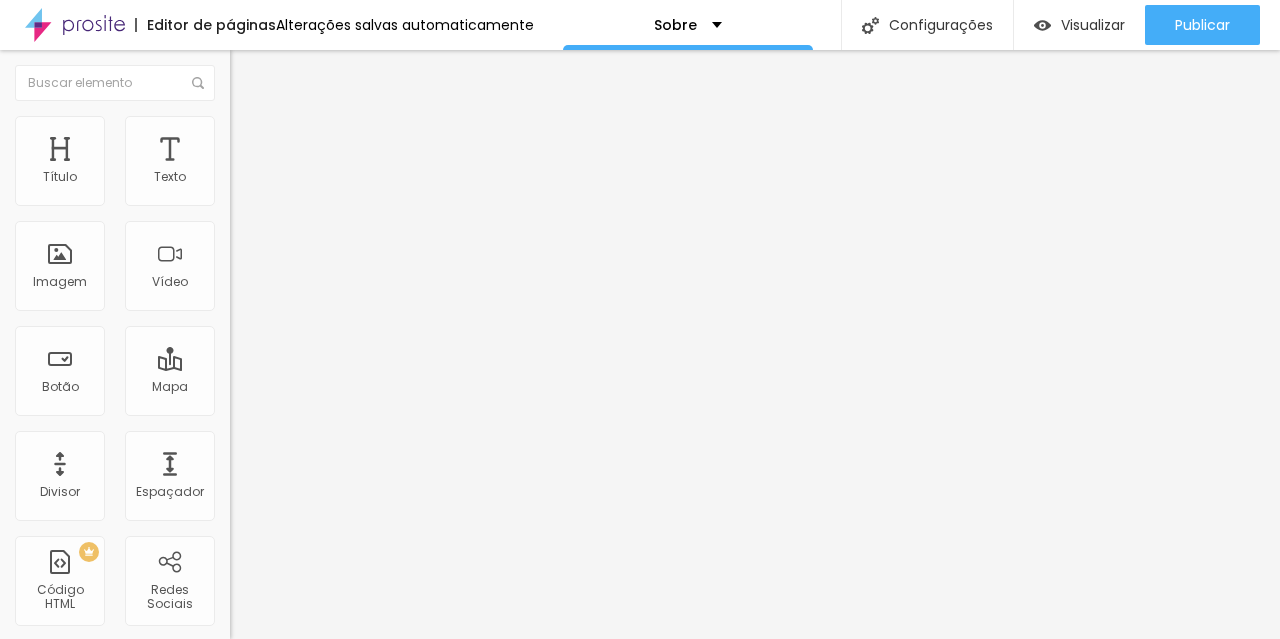 click at bounding box center [640, 660] 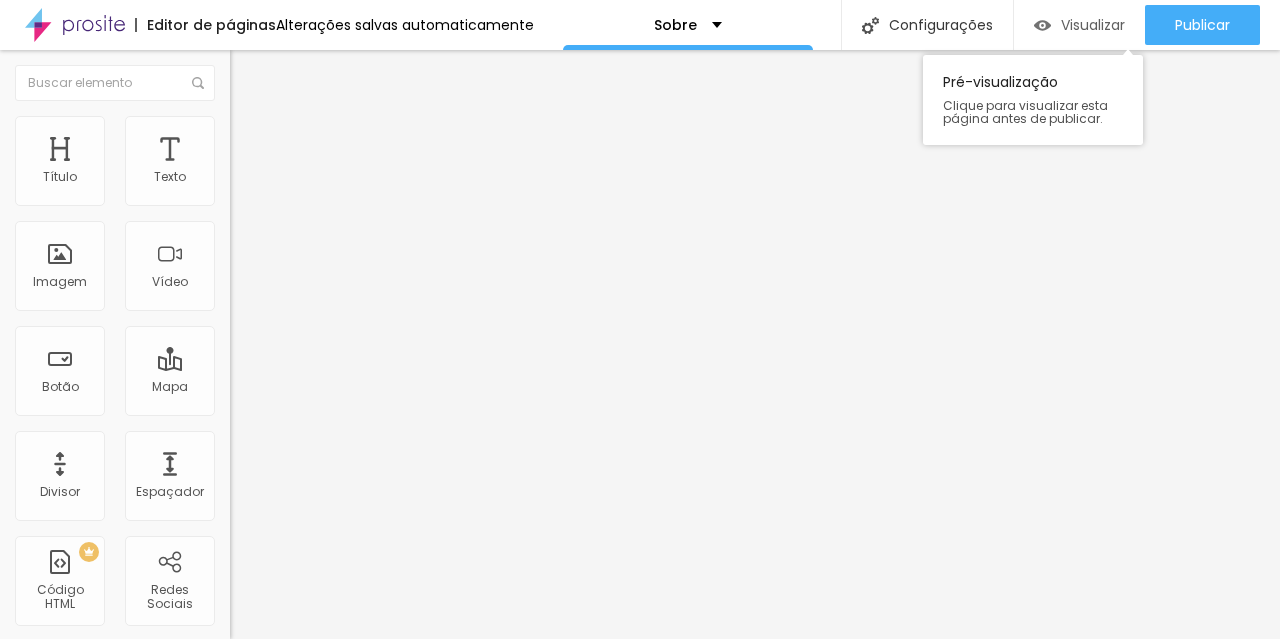 click on "Visualizar" at bounding box center (1093, 25) 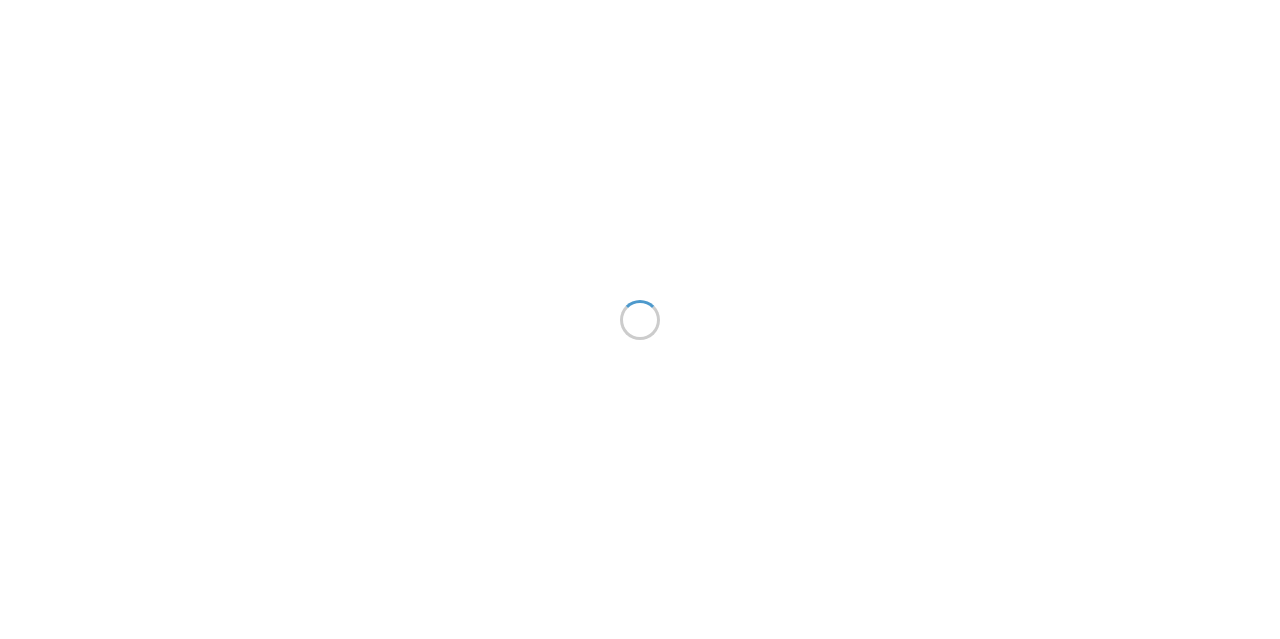 scroll, scrollTop: 0, scrollLeft: 0, axis: both 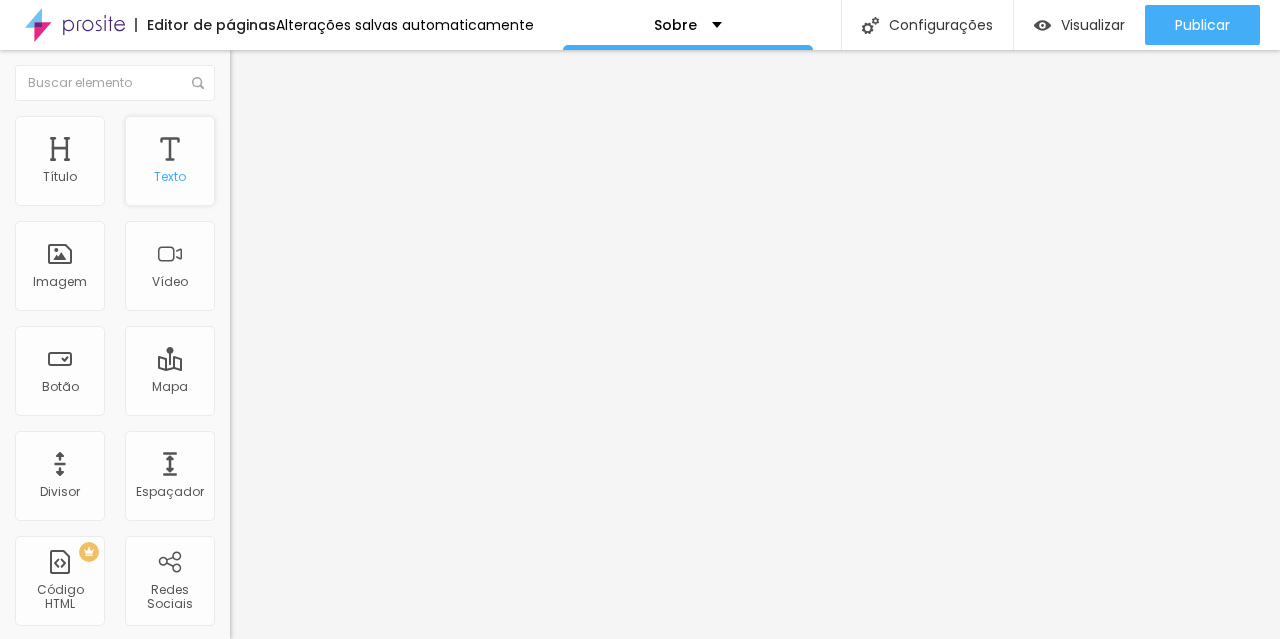 click on "Texto" at bounding box center (170, 176) 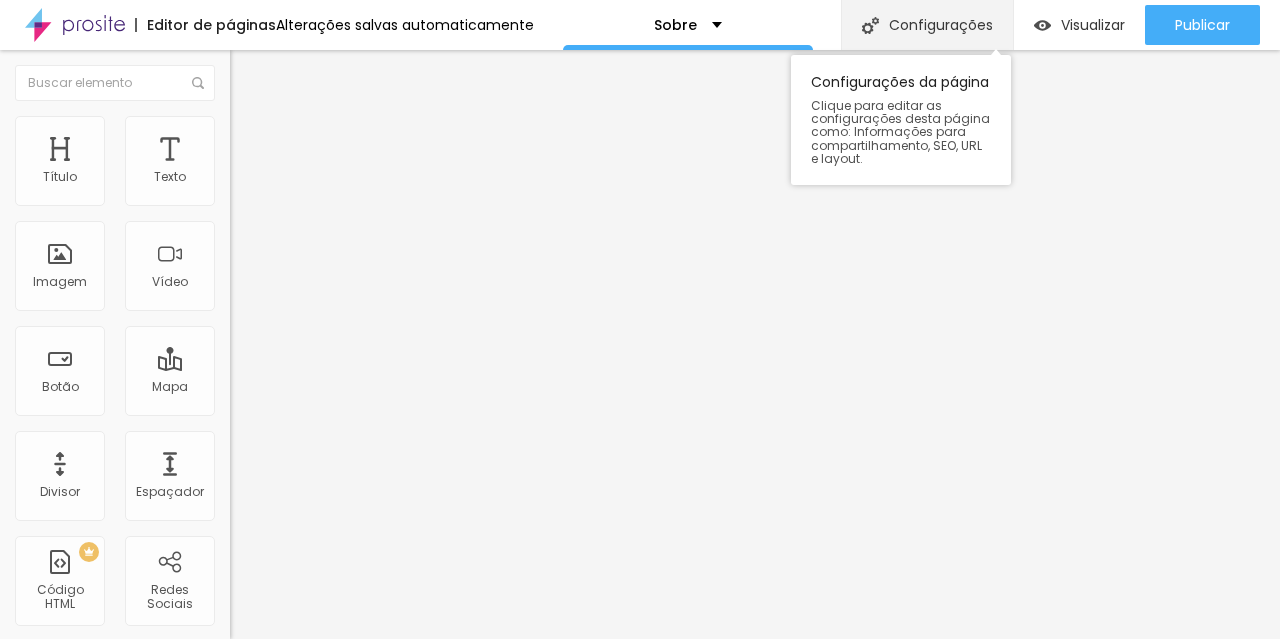 click on "Configurações" at bounding box center (941, 25) 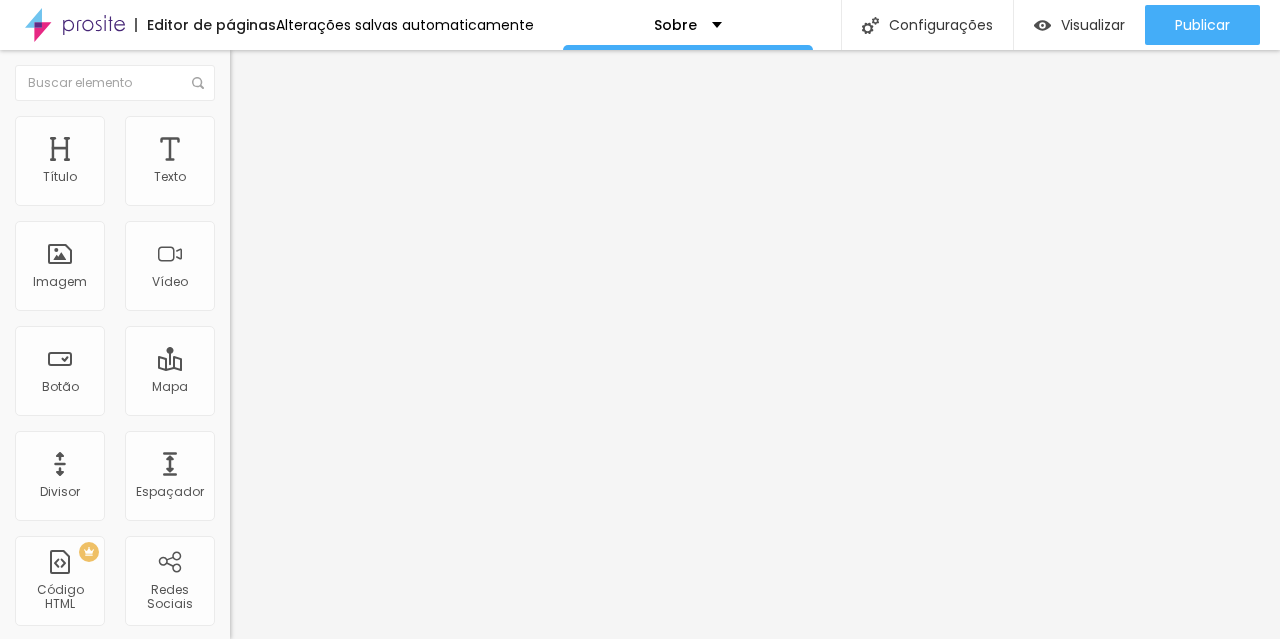 click on "Redes Sociais" at bounding box center (60, 686) 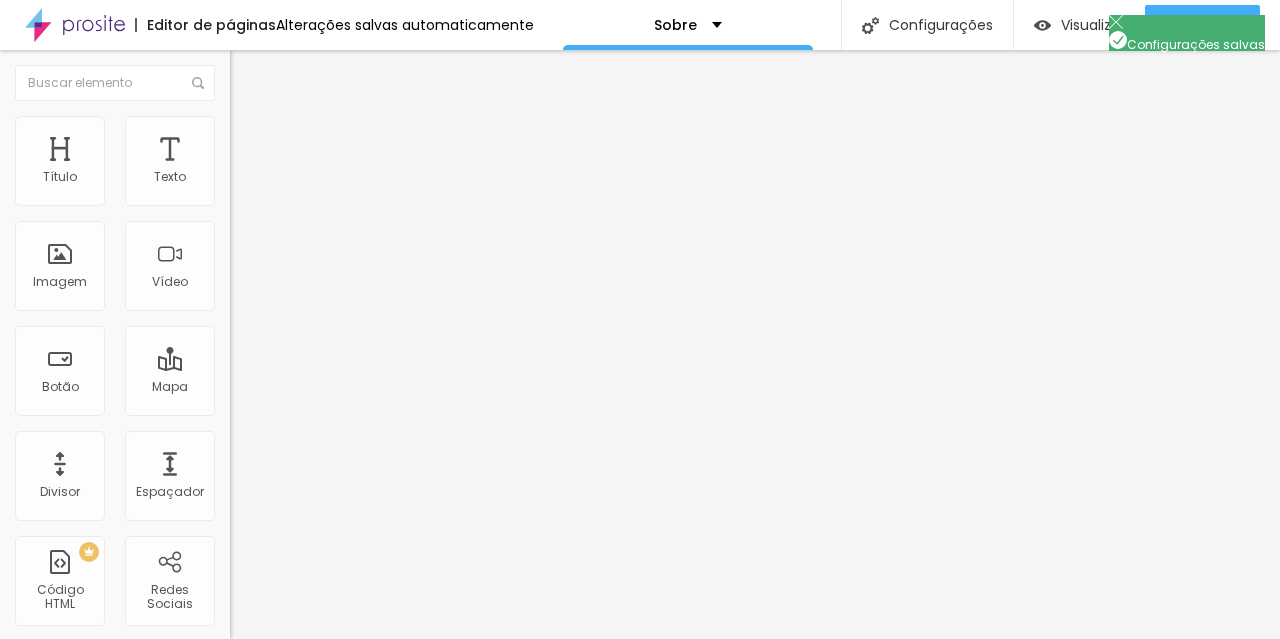 click on "Salvar" at bounding box center (47, 994) 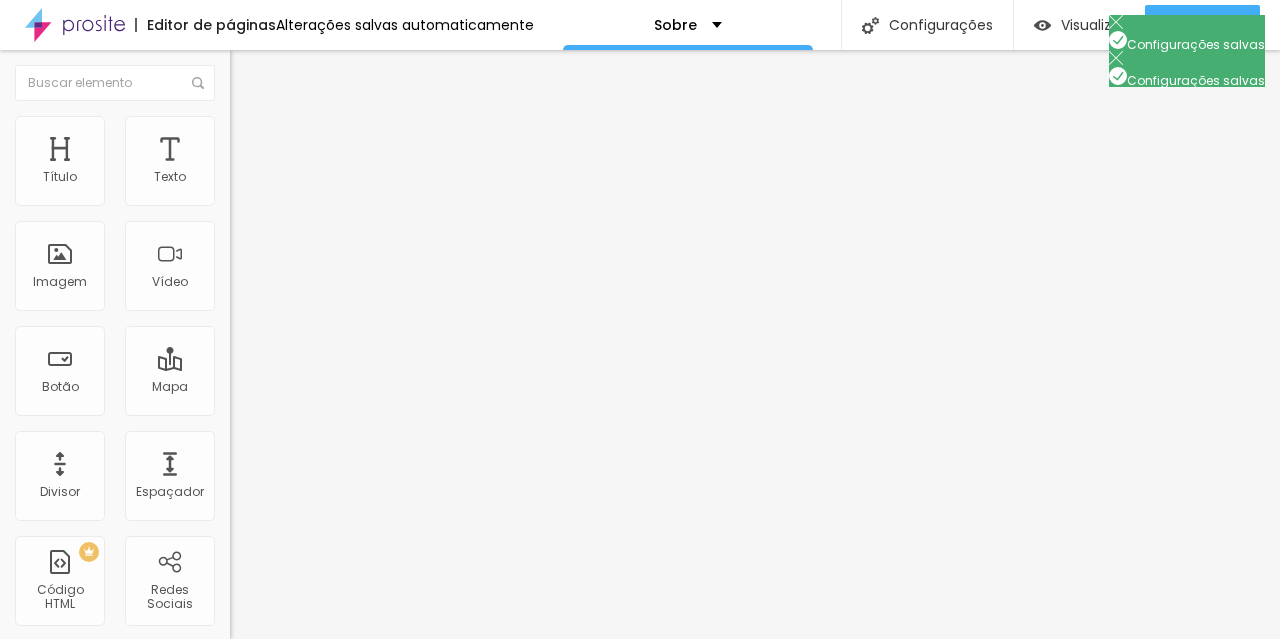 click at bounding box center (640, 660) 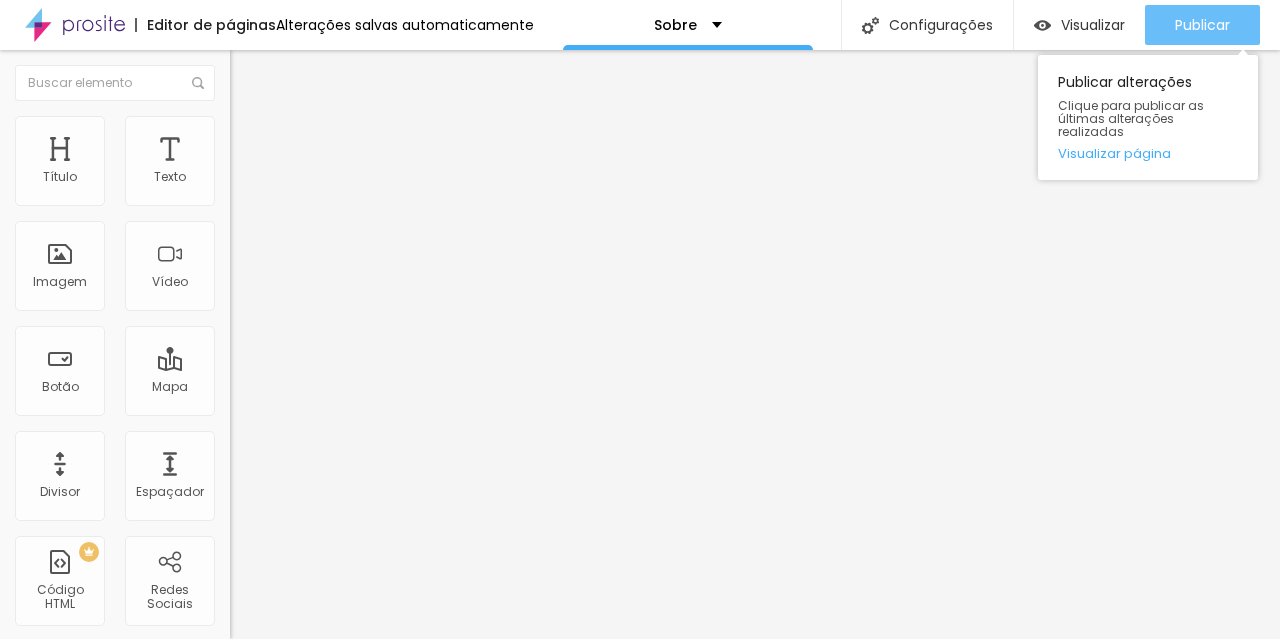 click on "Publicar" at bounding box center [1202, 25] 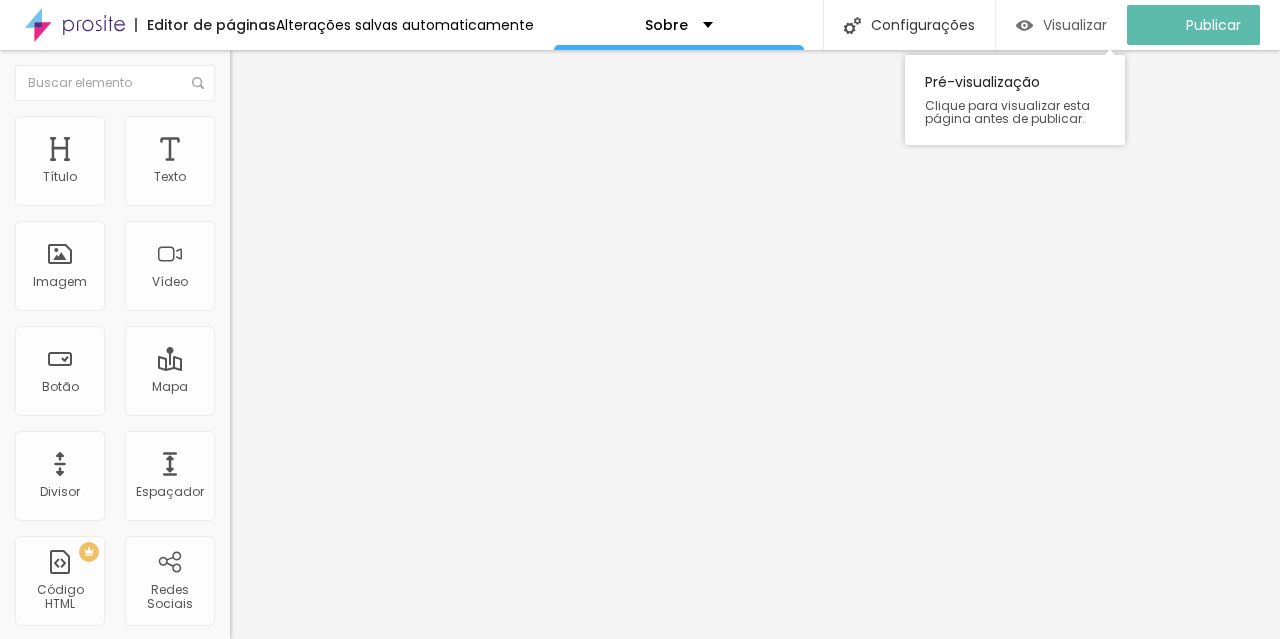click on "Visualizar" at bounding box center [1075, 25] 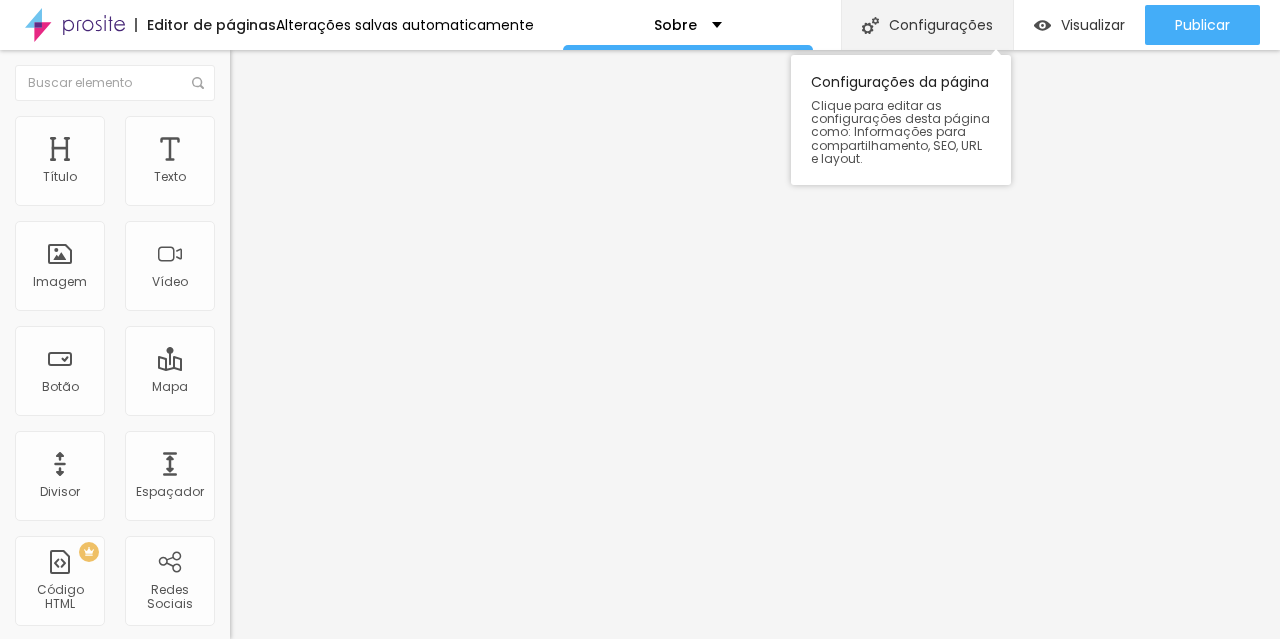 click on "Configurações" at bounding box center [927, 25] 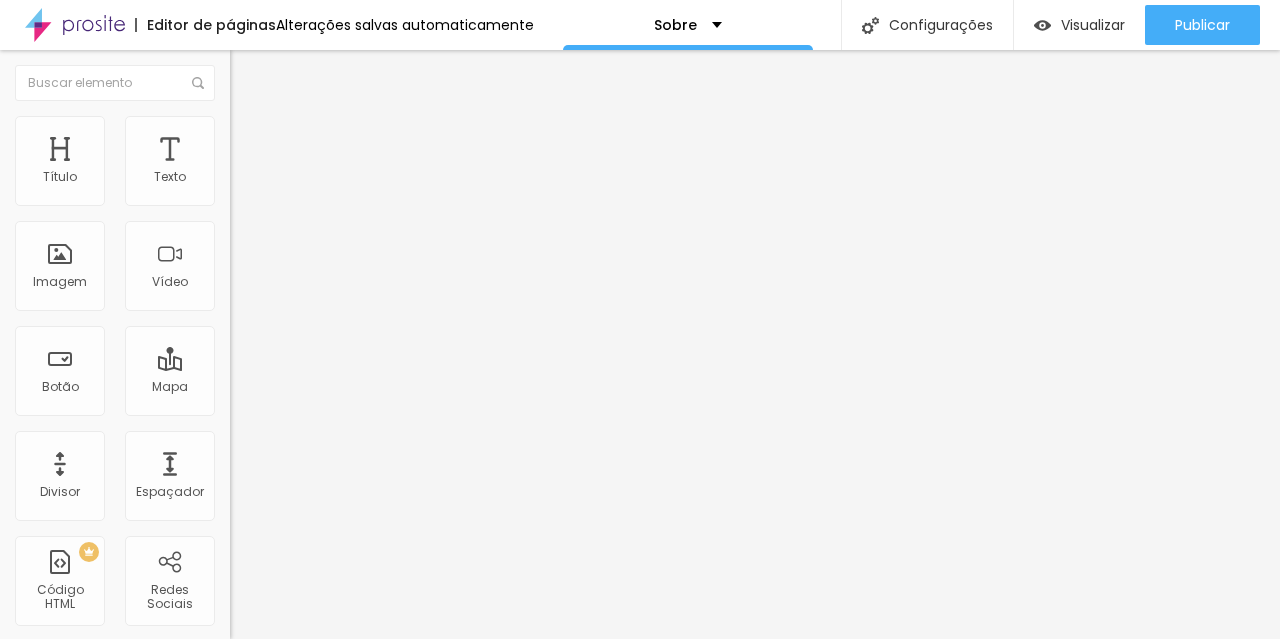 click on "SEO" at bounding box center (640, 699) 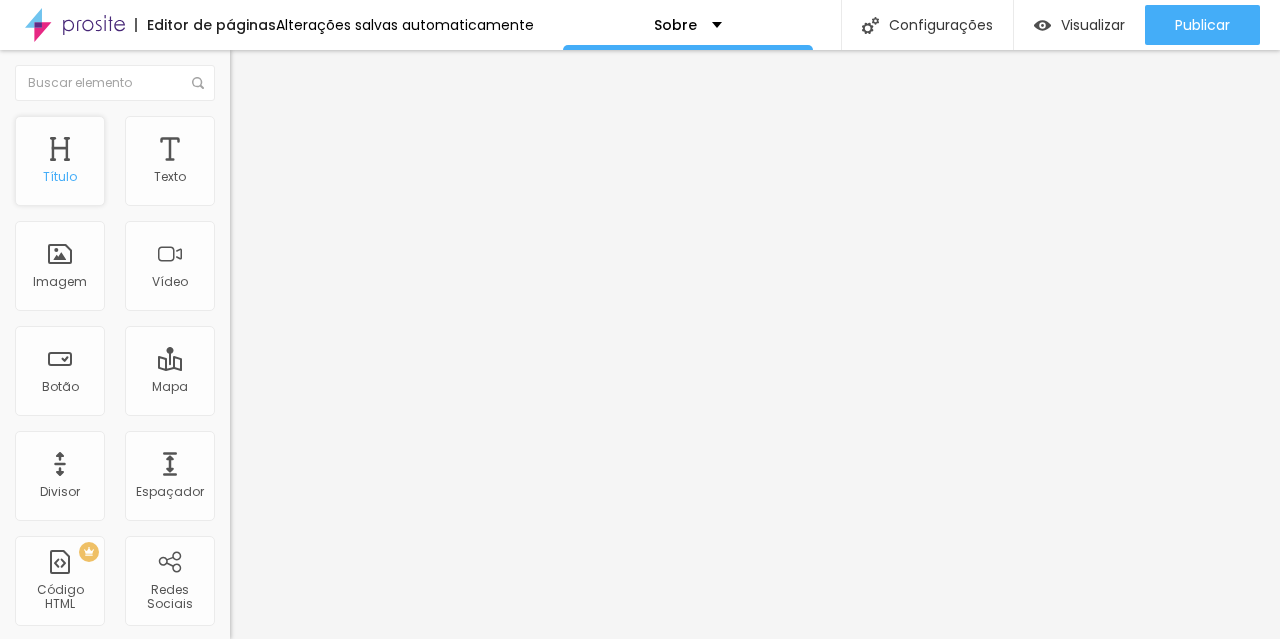 click on "Título" at bounding box center (60, 176) 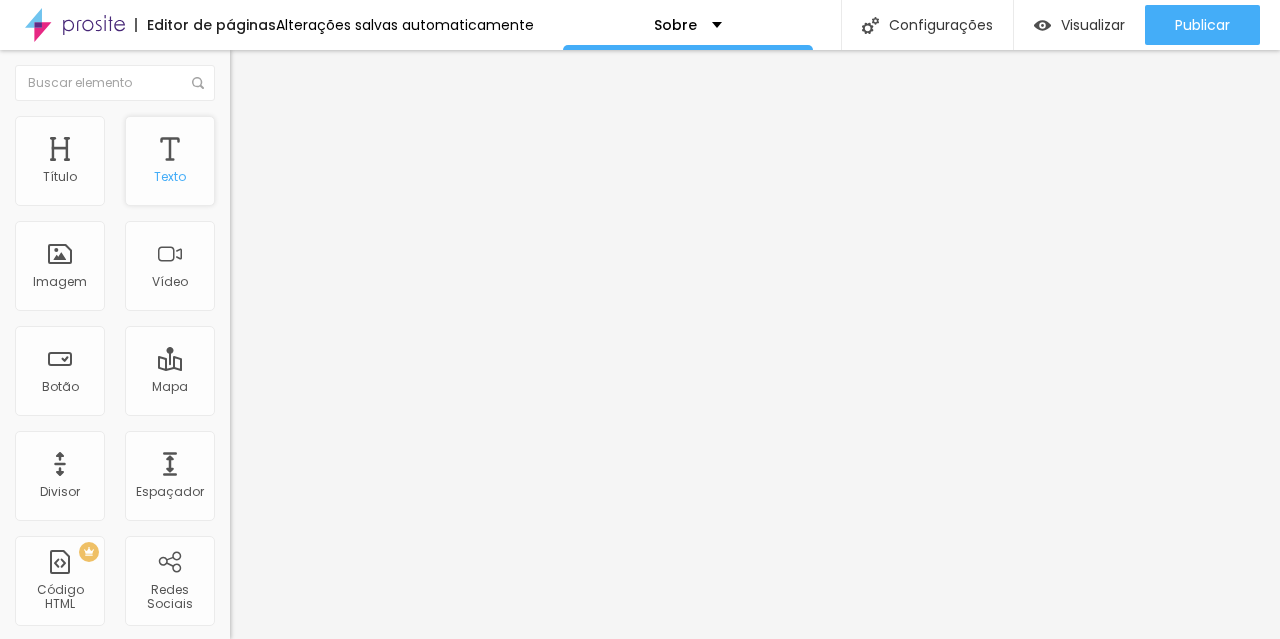 click on "Texto" at bounding box center (170, 161) 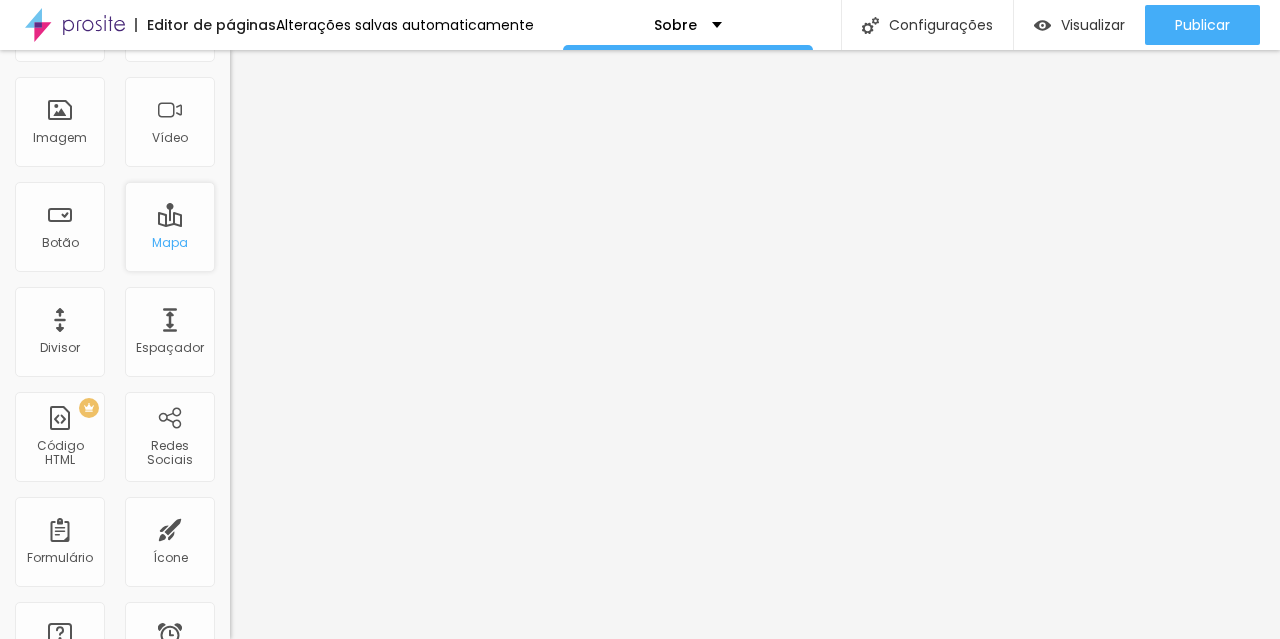 scroll, scrollTop: 239, scrollLeft: 0, axis: vertical 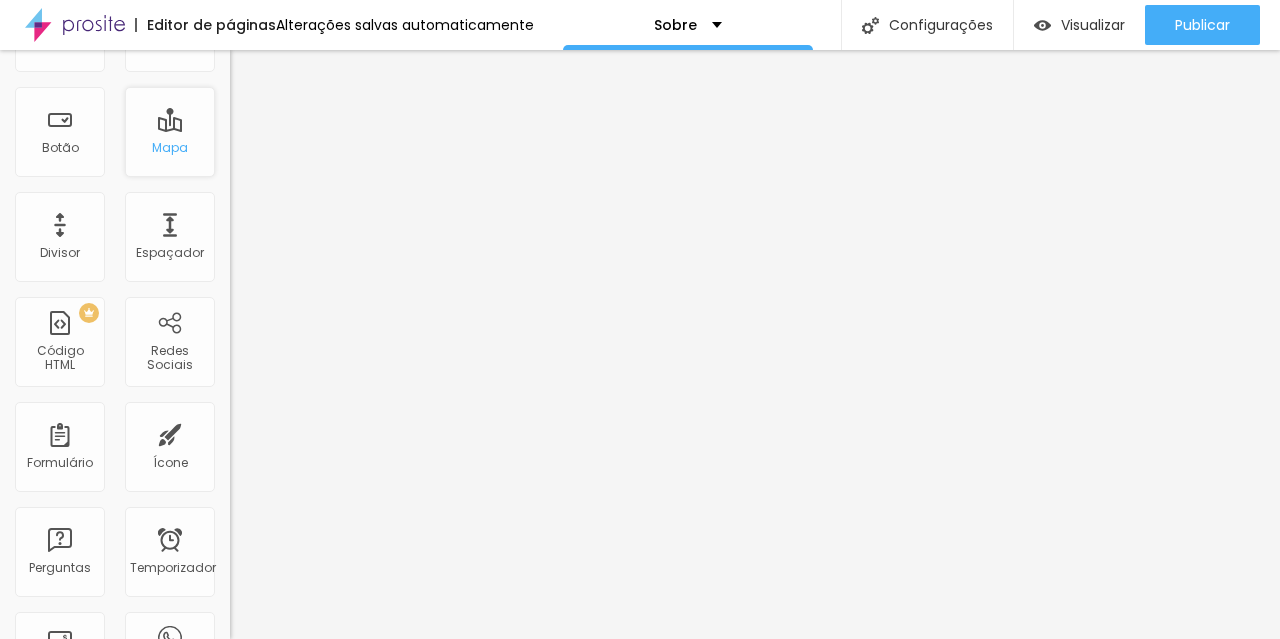 click on "Mapa" at bounding box center (170, 147) 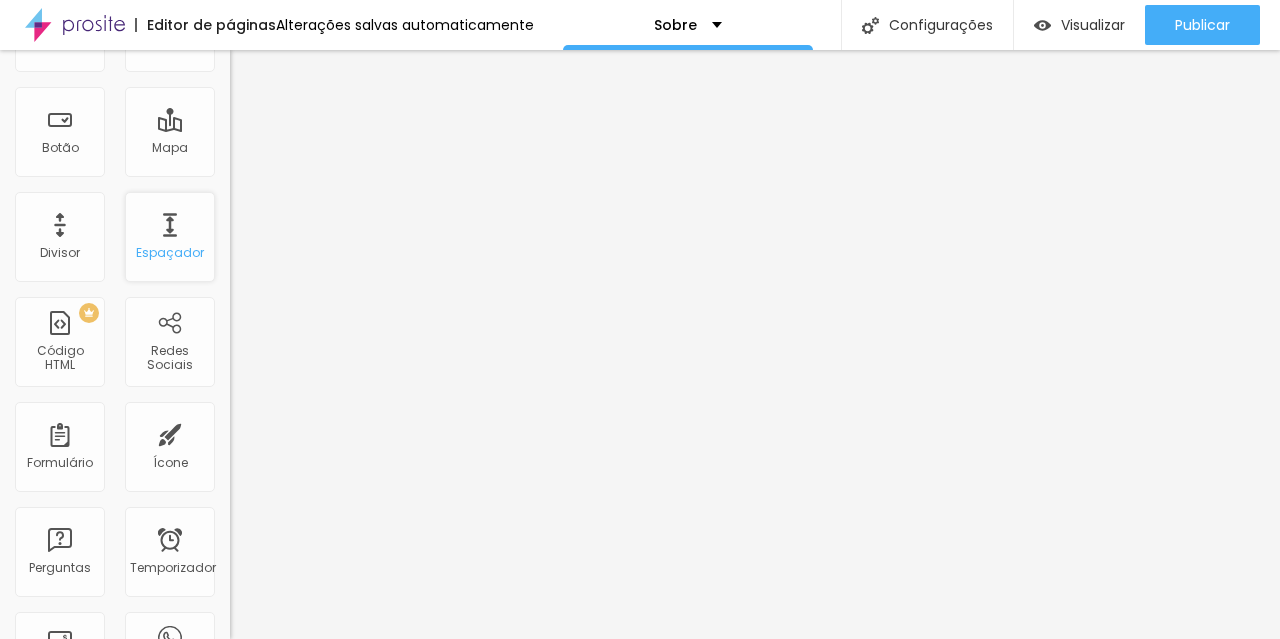 scroll, scrollTop: 0, scrollLeft: 0, axis: both 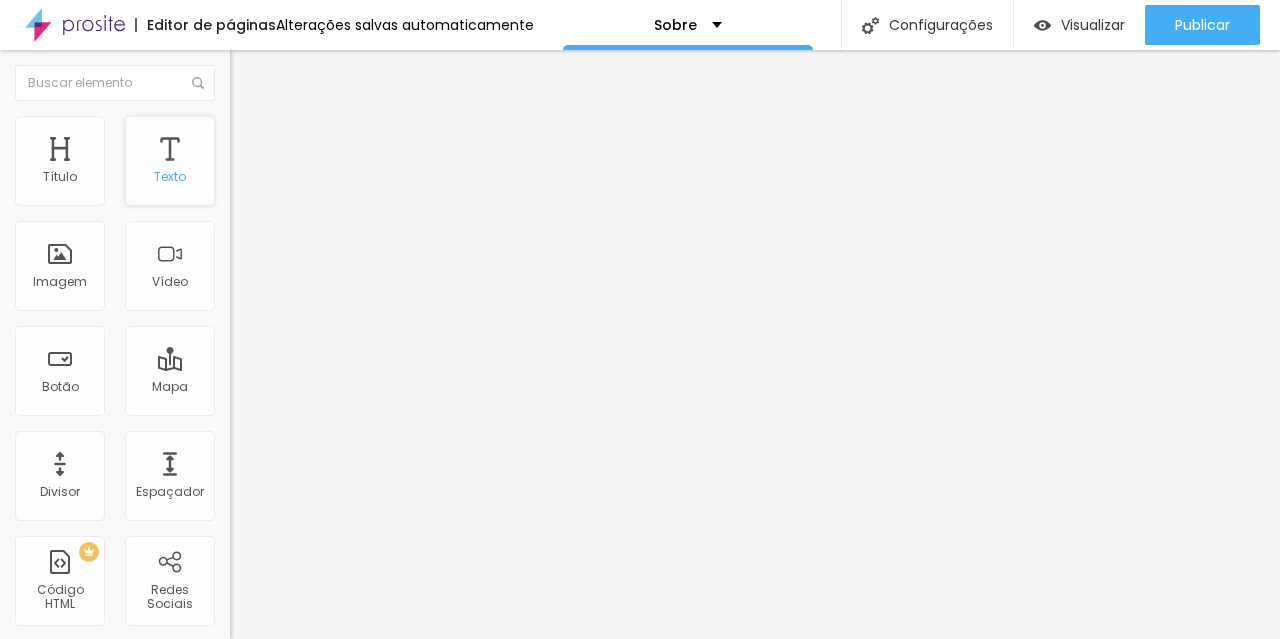 click on "Texto" at bounding box center [170, 161] 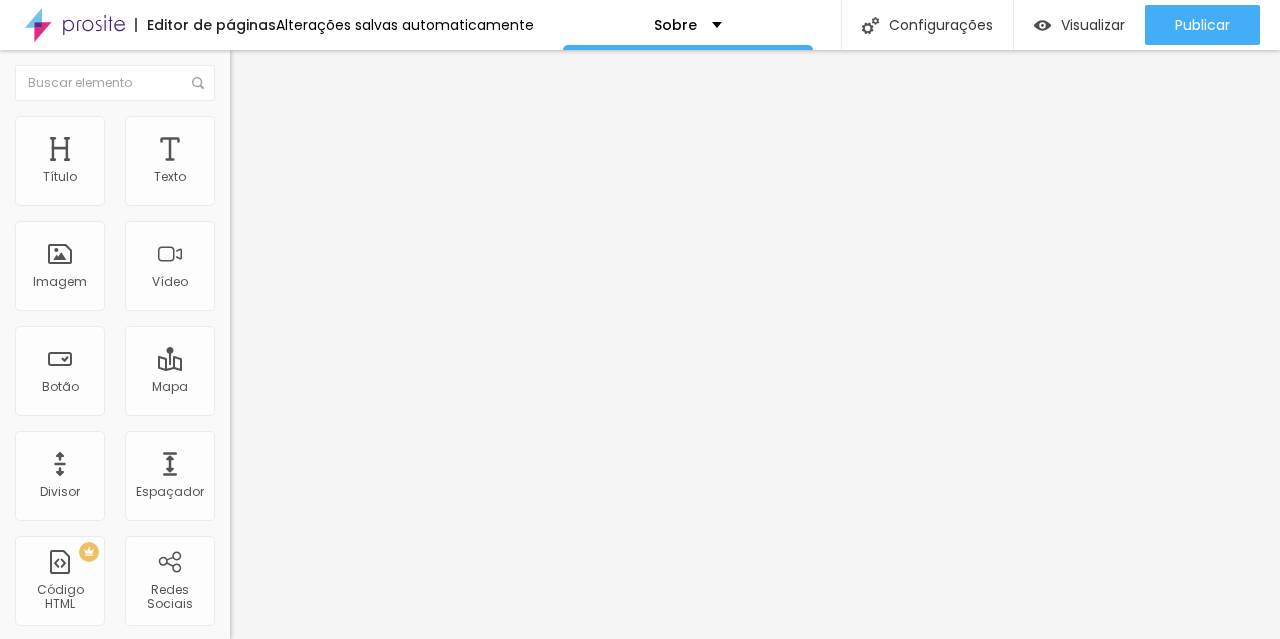 click at bounding box center [239, 125] 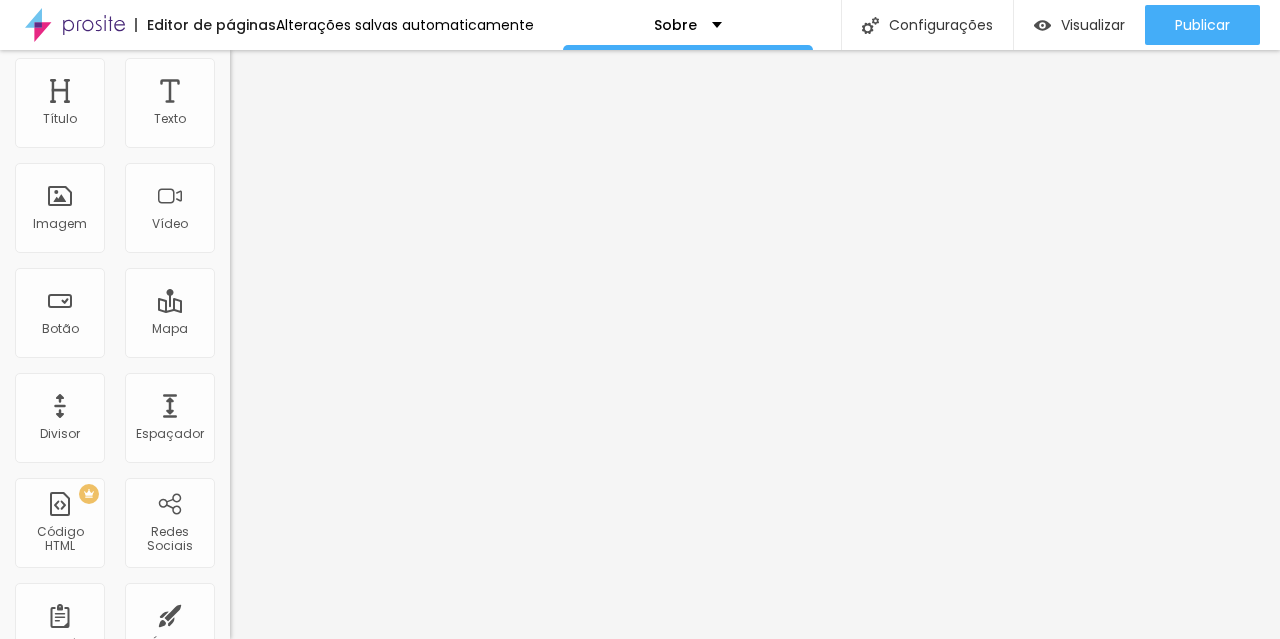 scroll, scrollTop: 0, scrollLeft: 0, axis: both 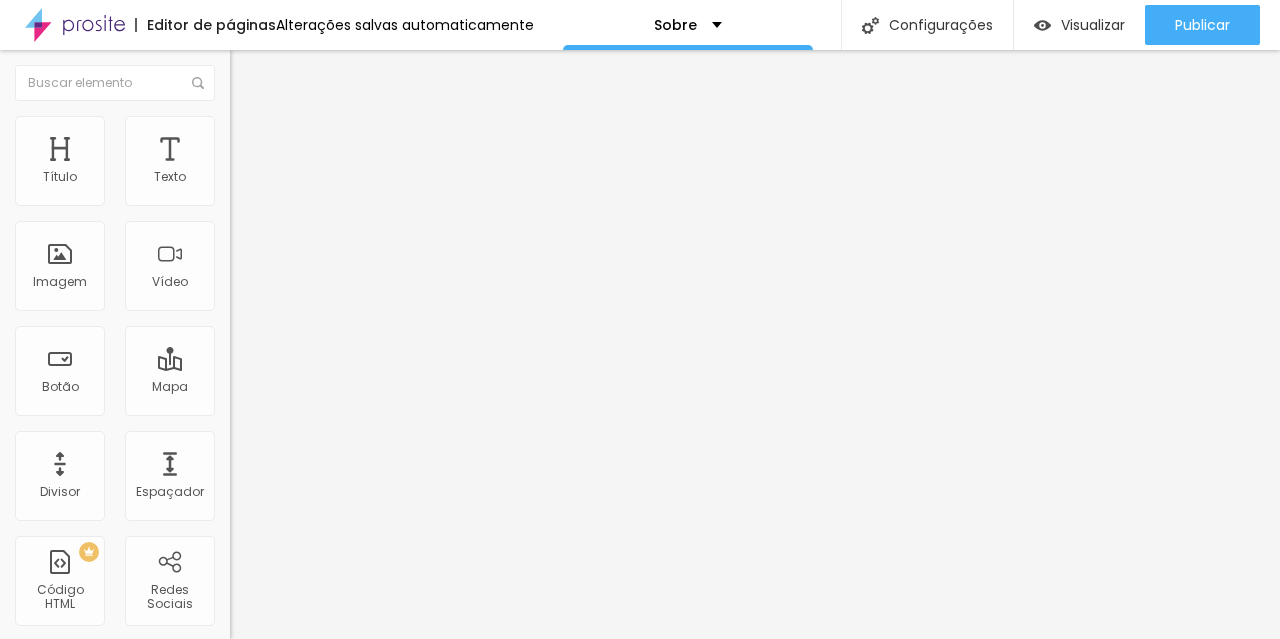 click on "Estilo" at bounding box center (345, 106) 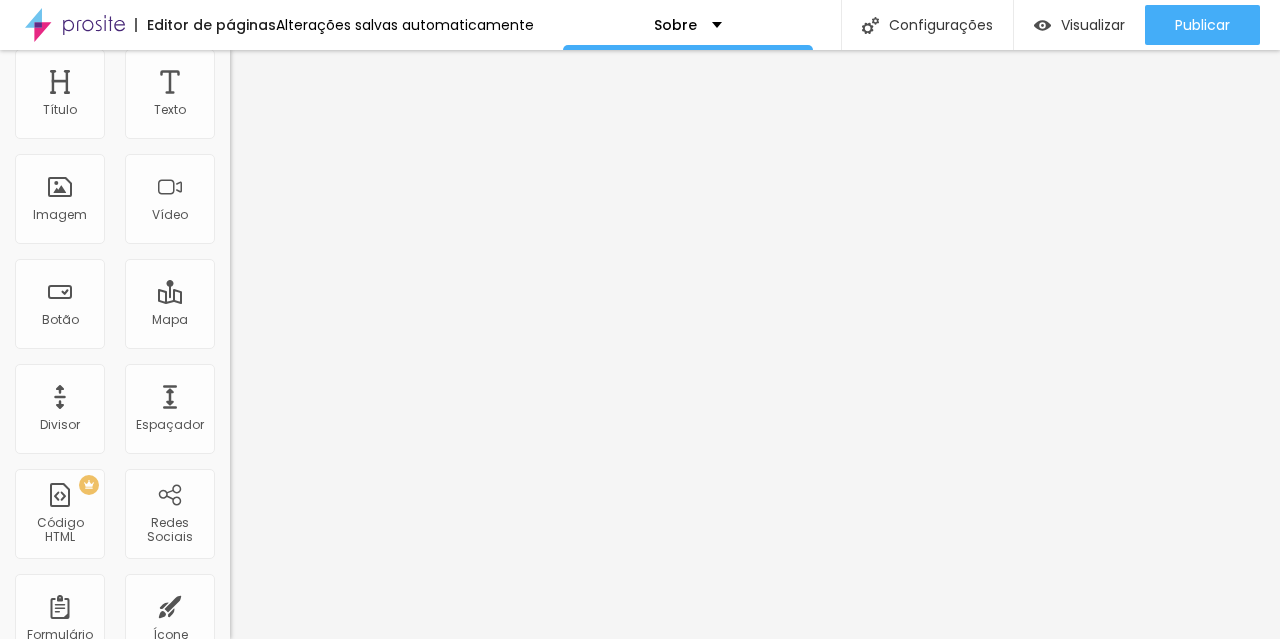 scroll, scrollTop: 0, scrollLeft: 0, axis: both 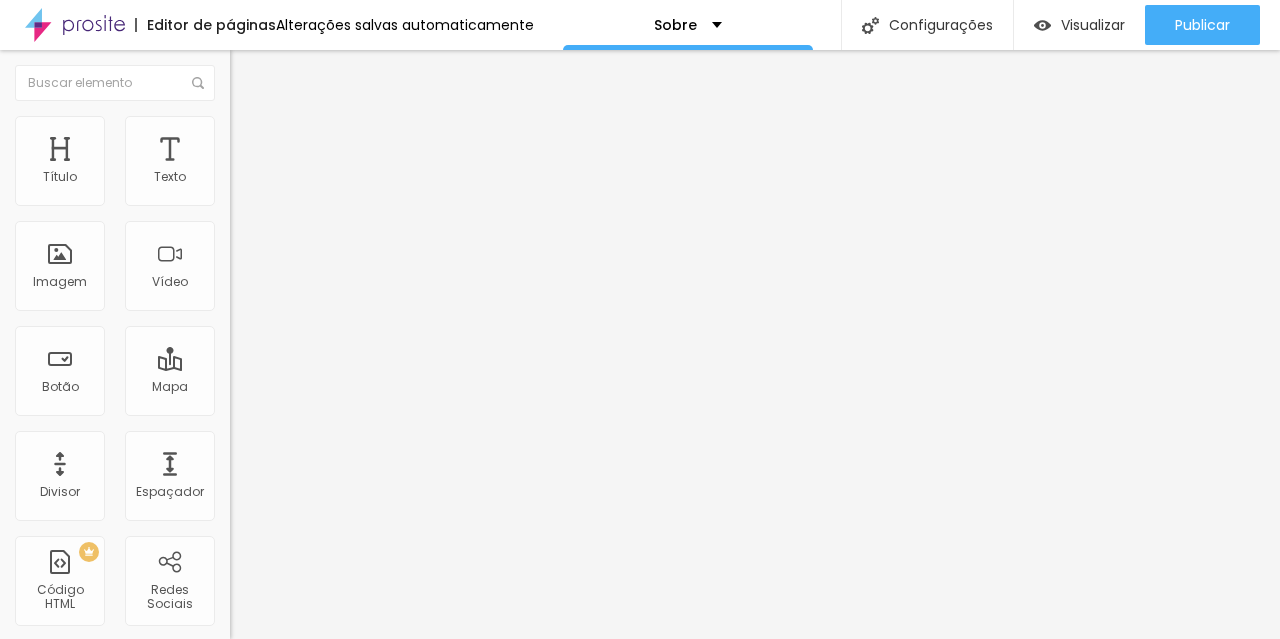 click on "Trocar imagem" at bounding box center (290, 163) 